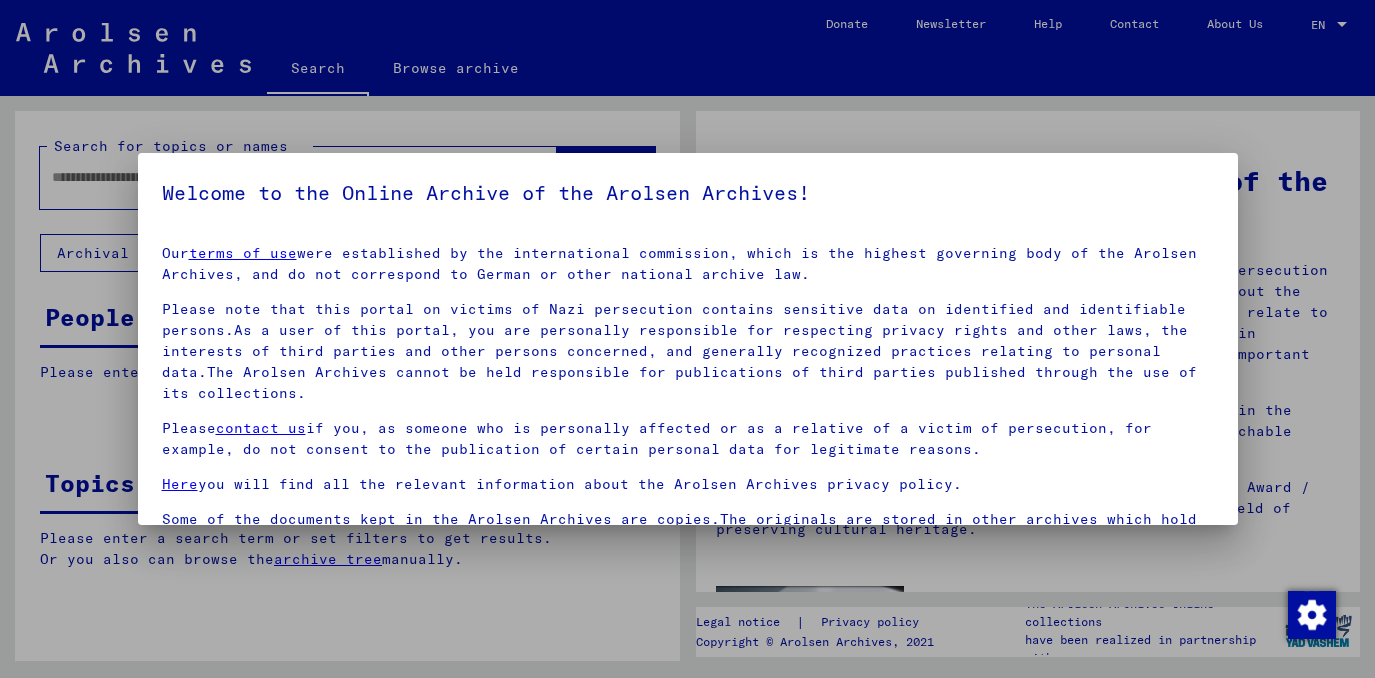 scroll, scrollTop: 0, scrollLeft: 0, axis: both 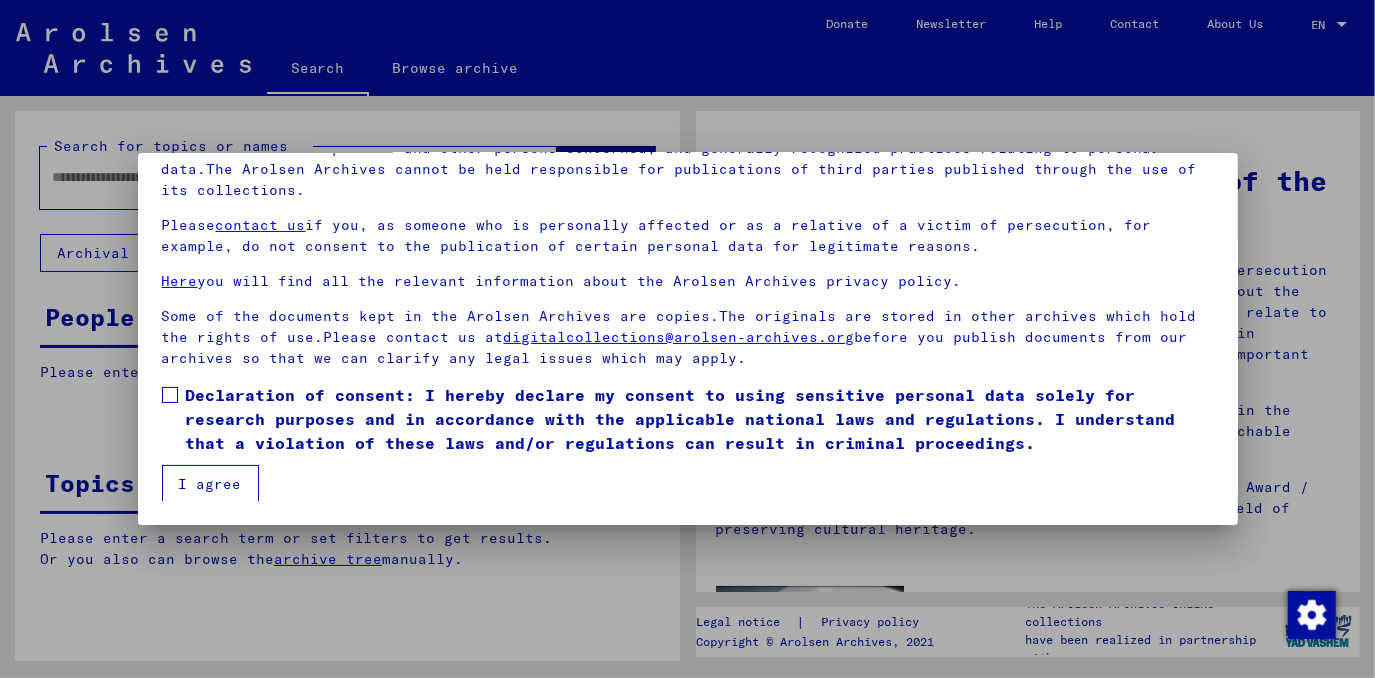 drag, startPoint x: 161, startPoint y: 390, endPoint x: 155, endPoint y: 411, distance: 21.84033 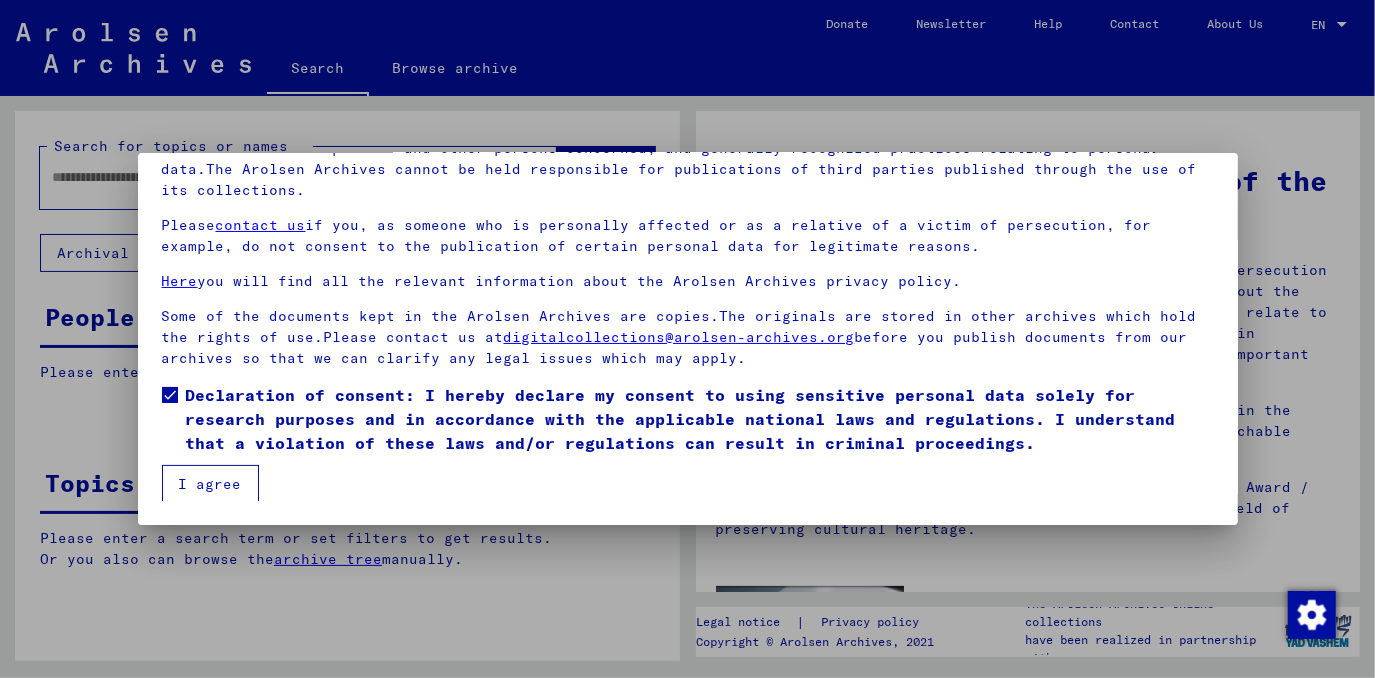 click on "I agree" at bounding box center [210, 484] 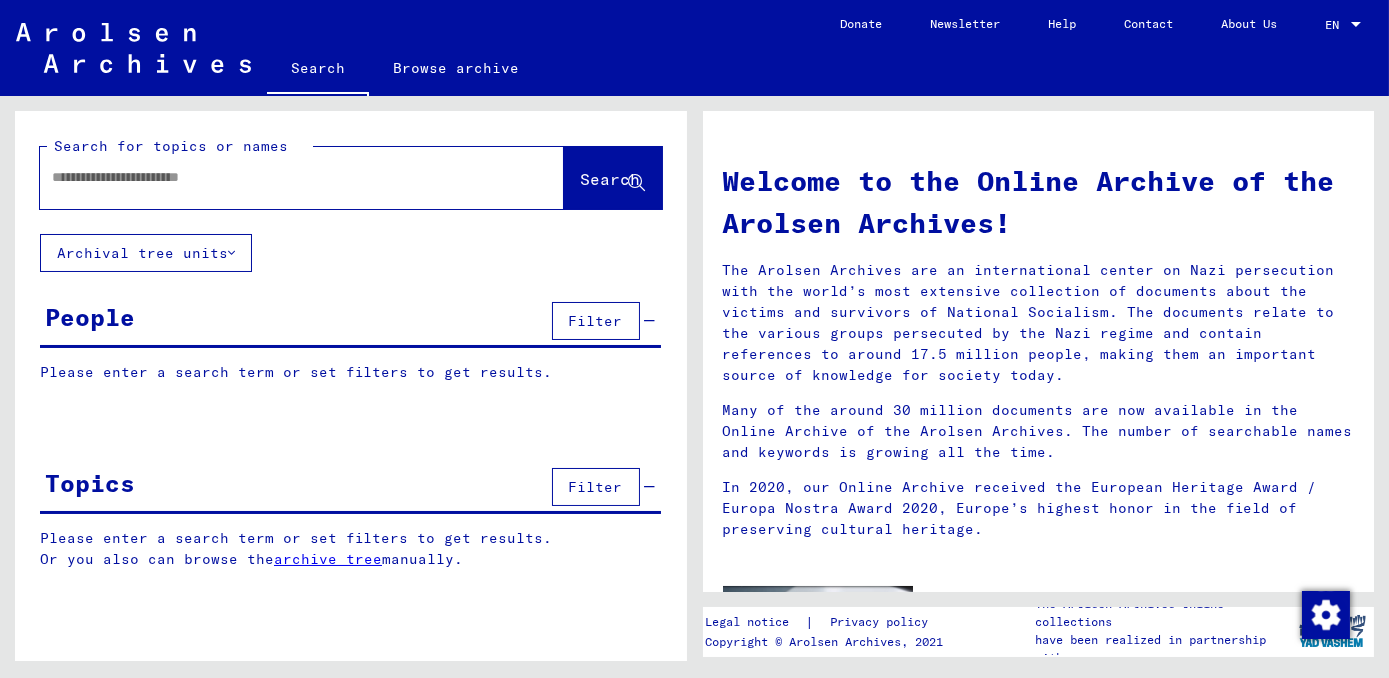 click at bounding box center (278, 177) 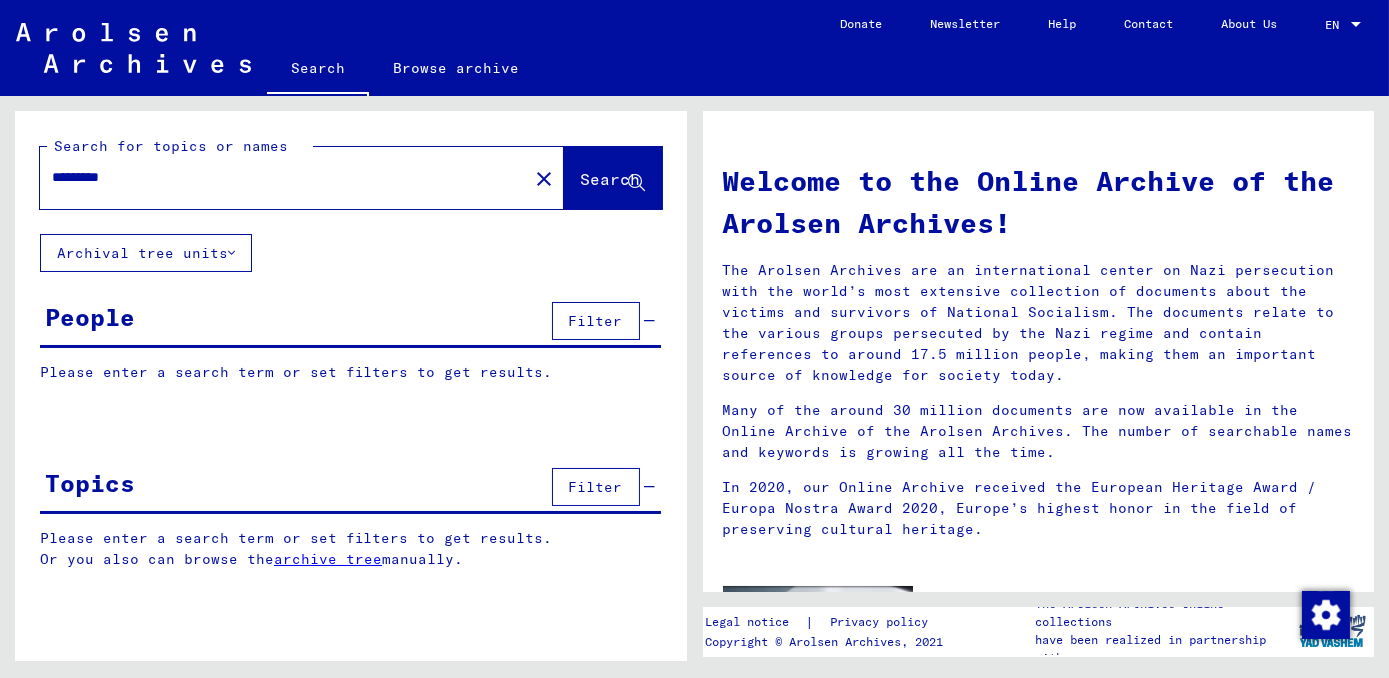 click on "Search" 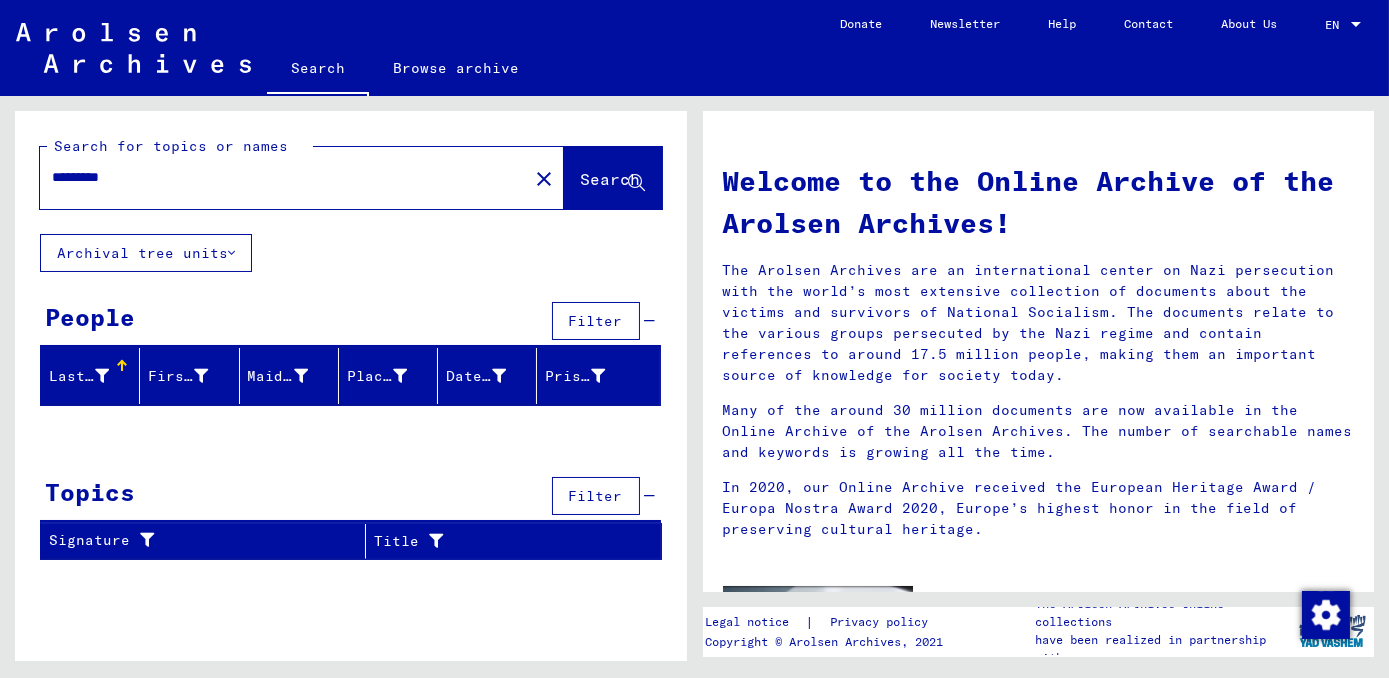 click on "*********" at bounding box center [278, 177] 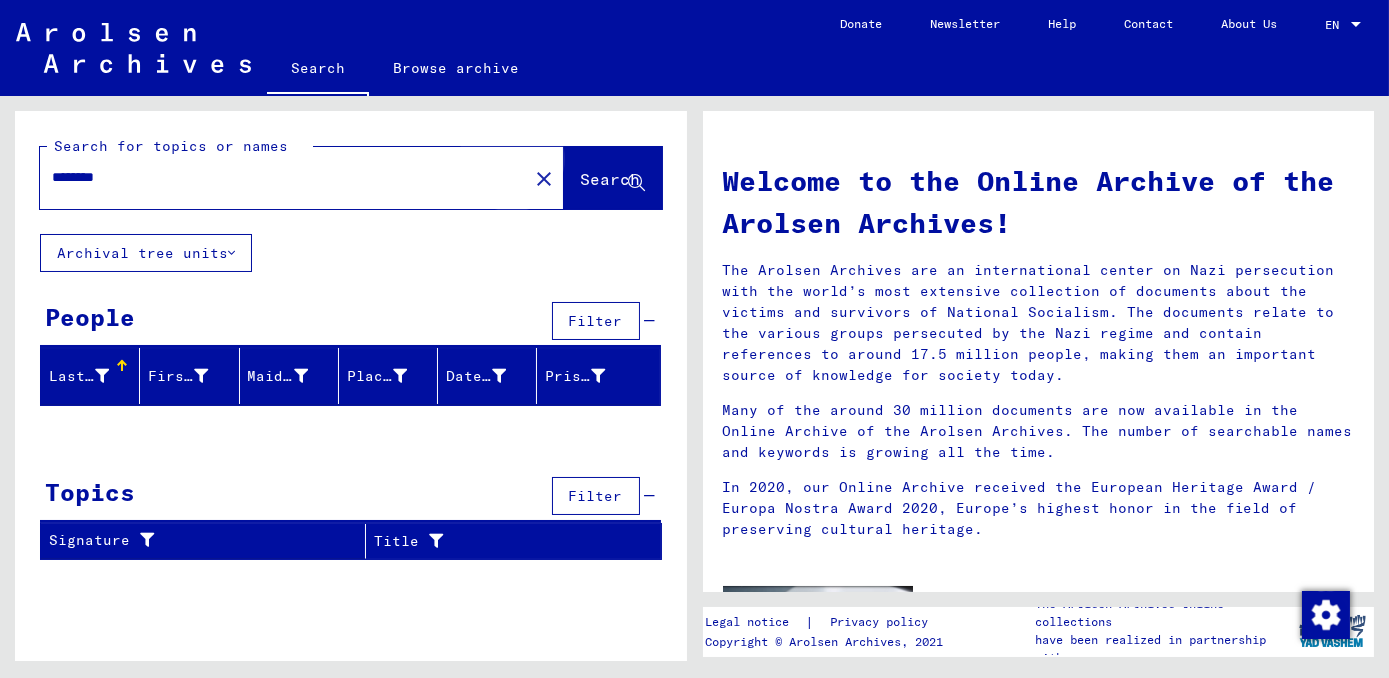 click on "Search" 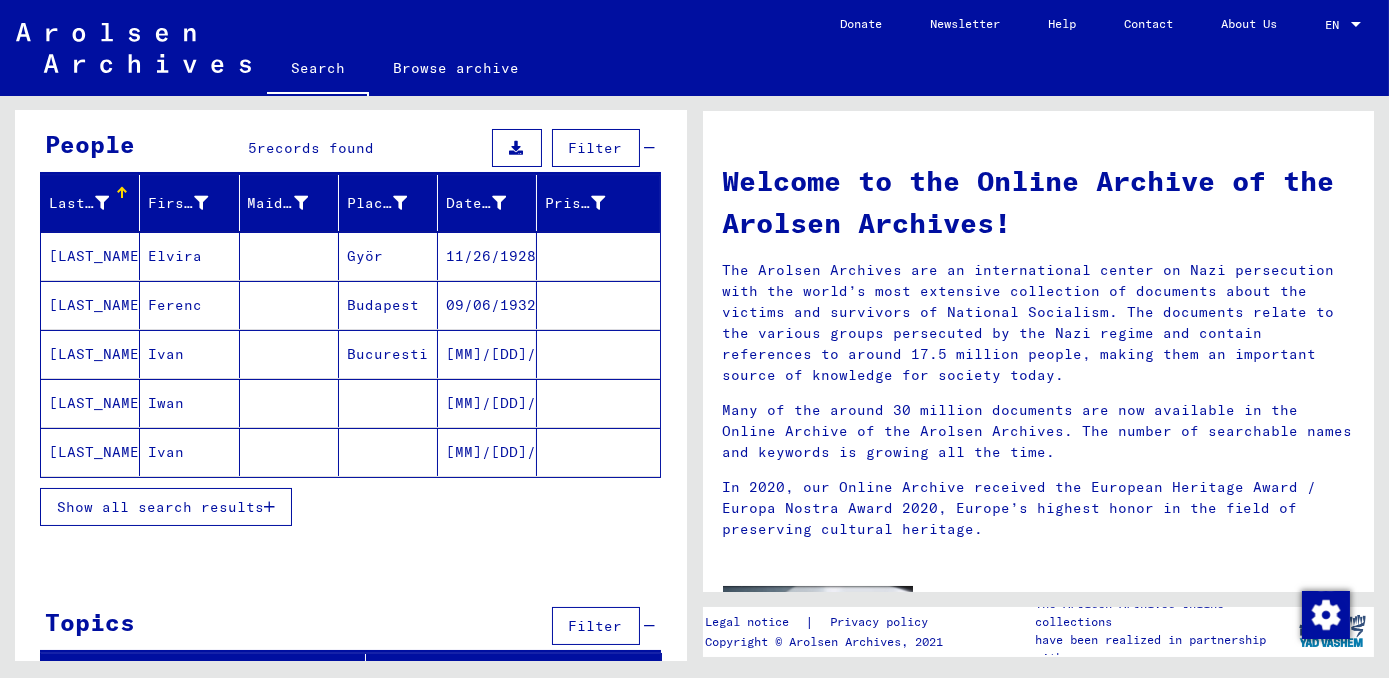scroll, scrollTop: 197, scrollLeft: 0, axis: vertical 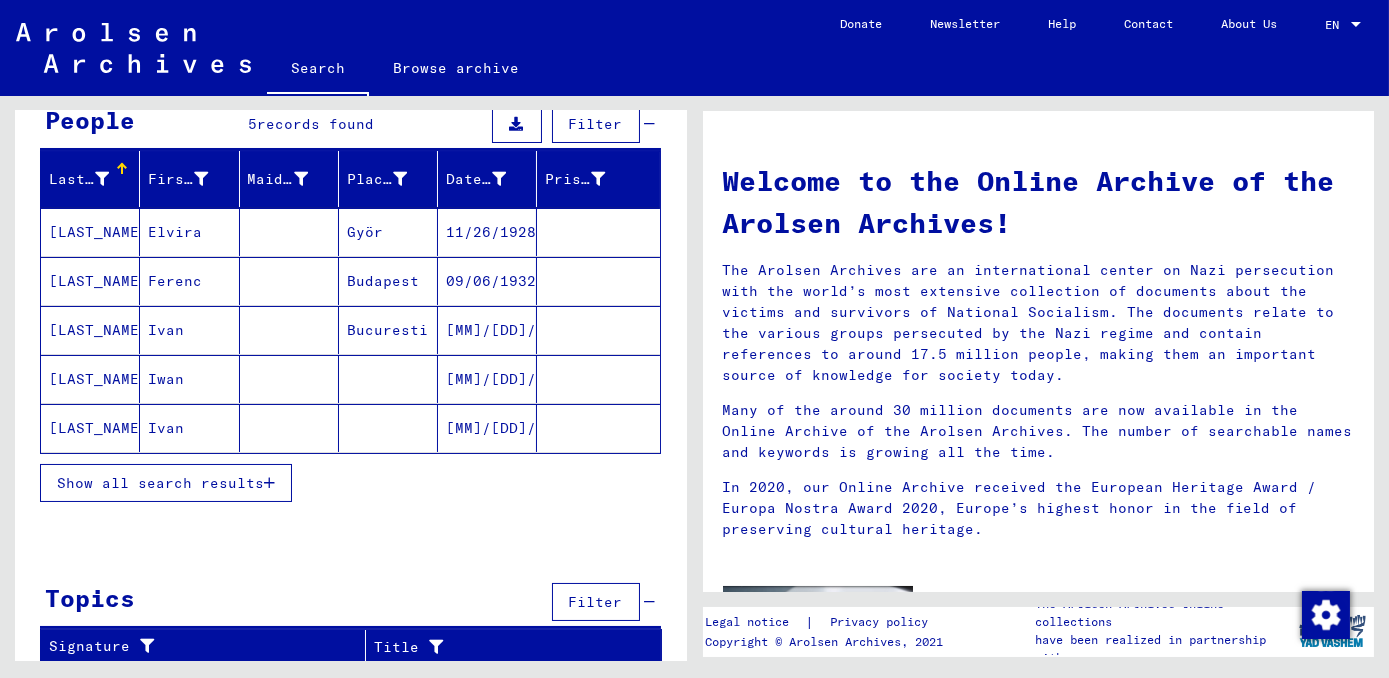 click on "Show all search results" at bounding box center [160, 483] 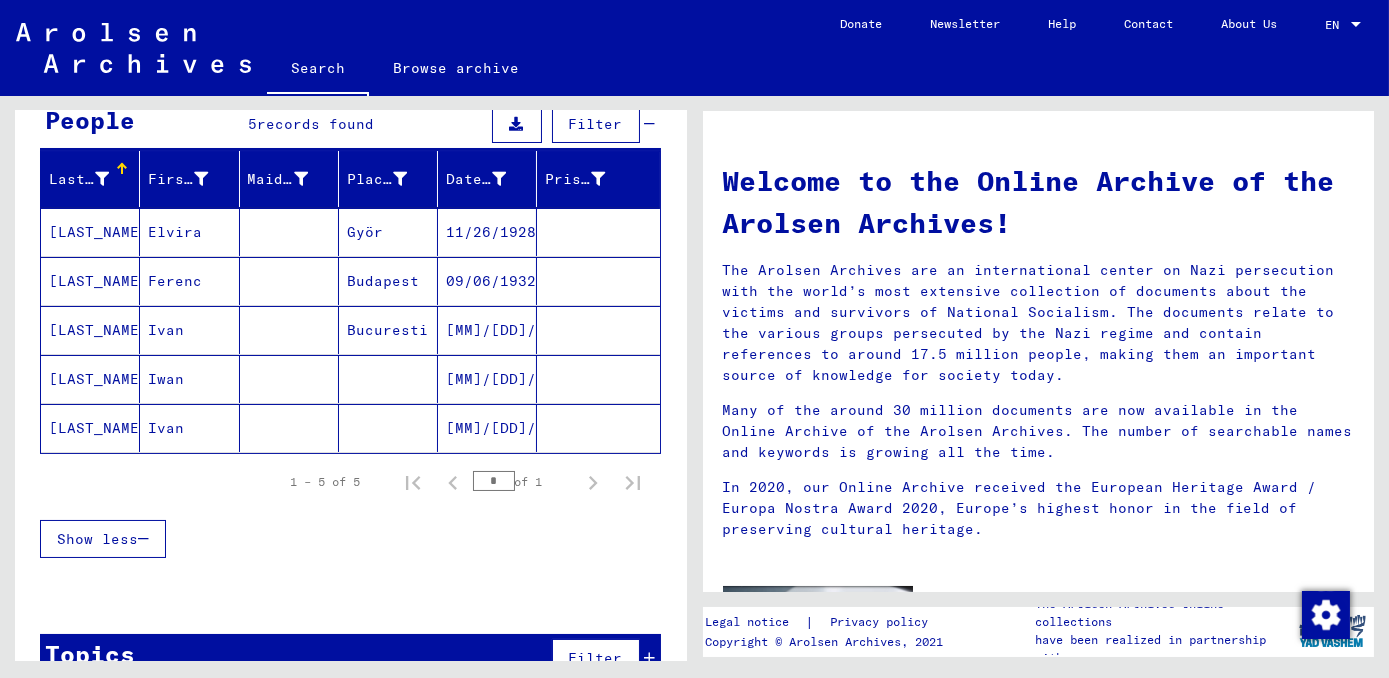 click on "[MM]/[DD]/[YYYY]" at bounding box center (487, 379) 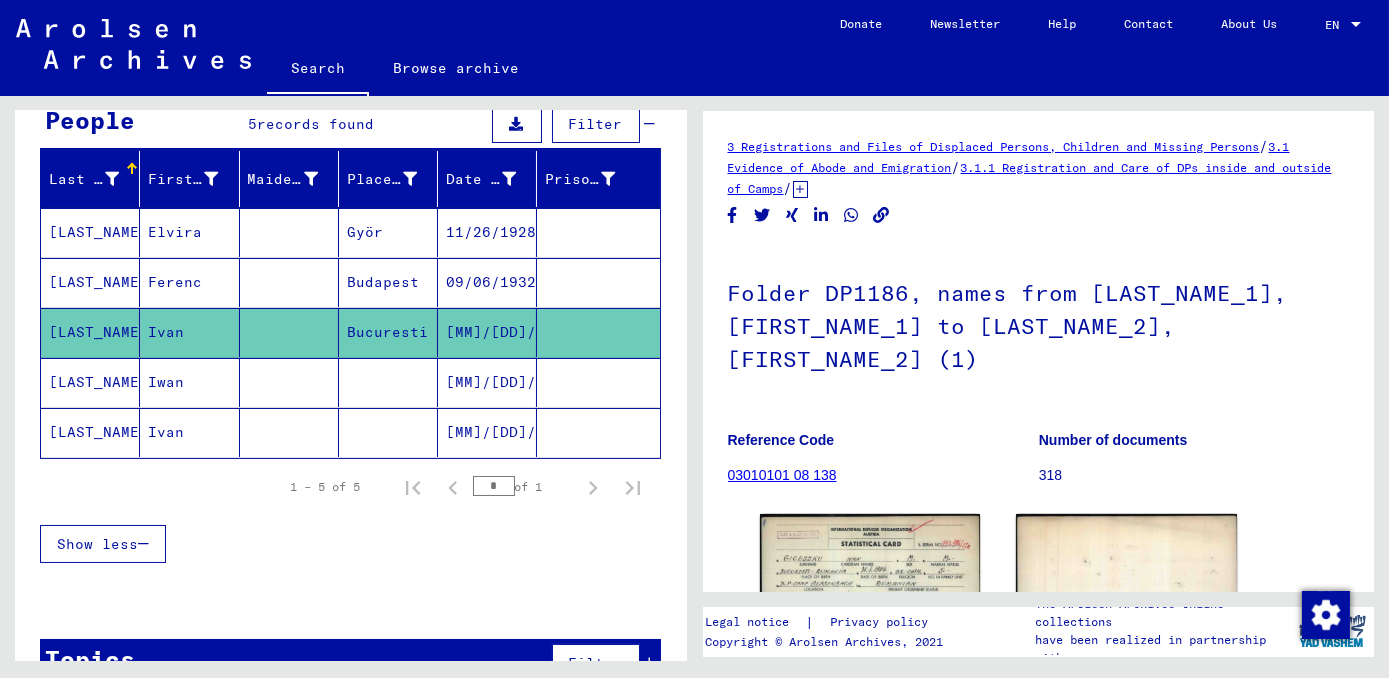 scroll, scrollTop: 0, scrollLeft: 0, axis: both 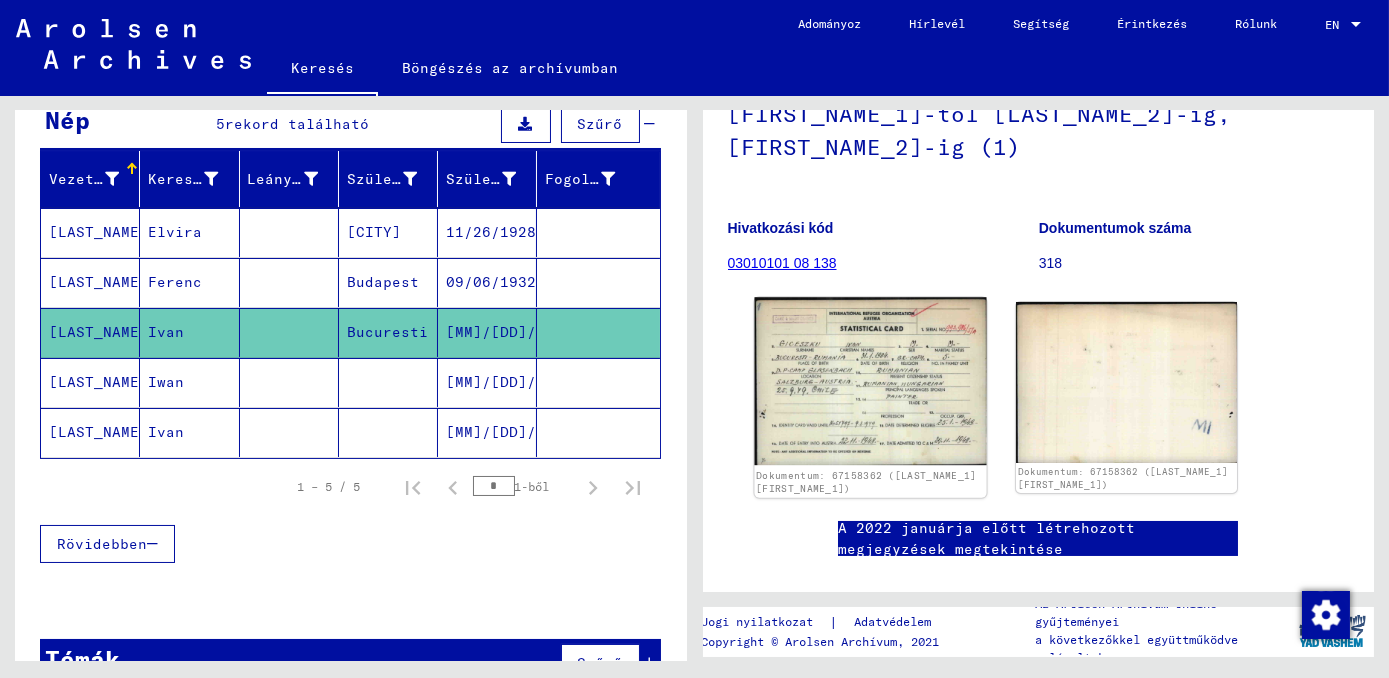 click 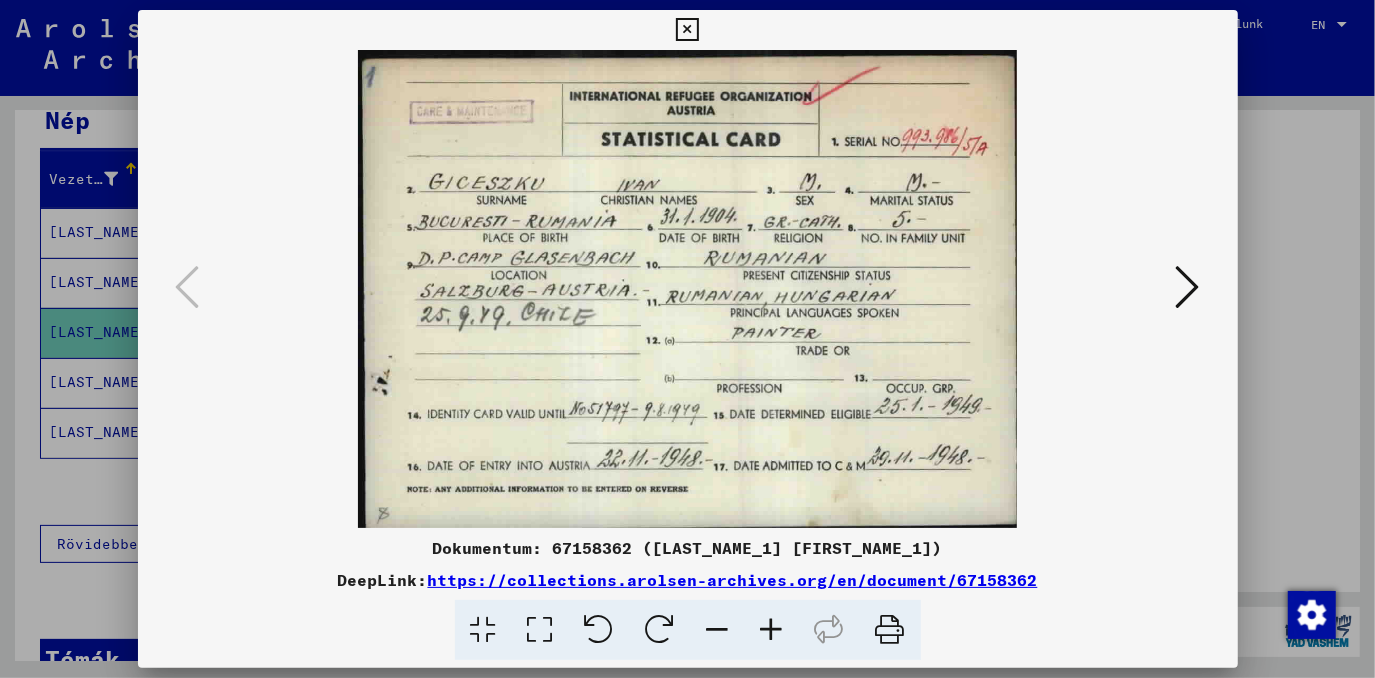 click at bounding box center [772, 630] 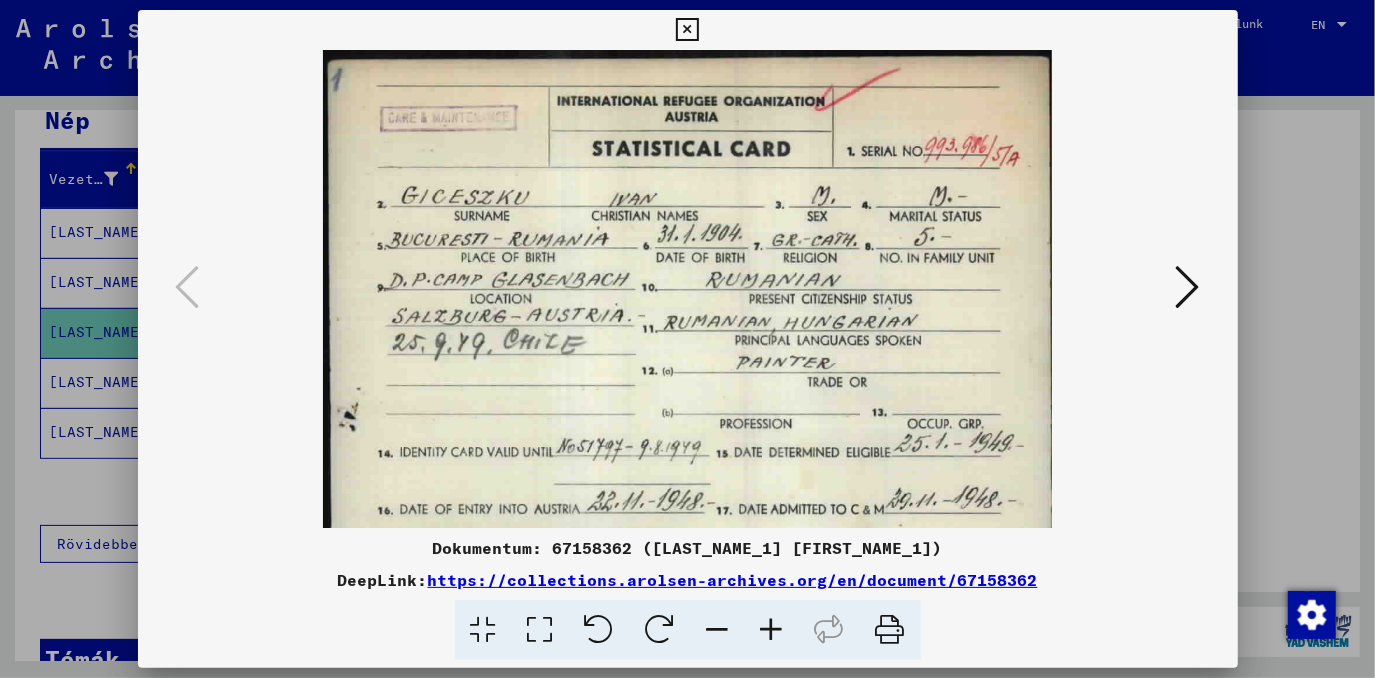 click at bounding box center (772, 630) 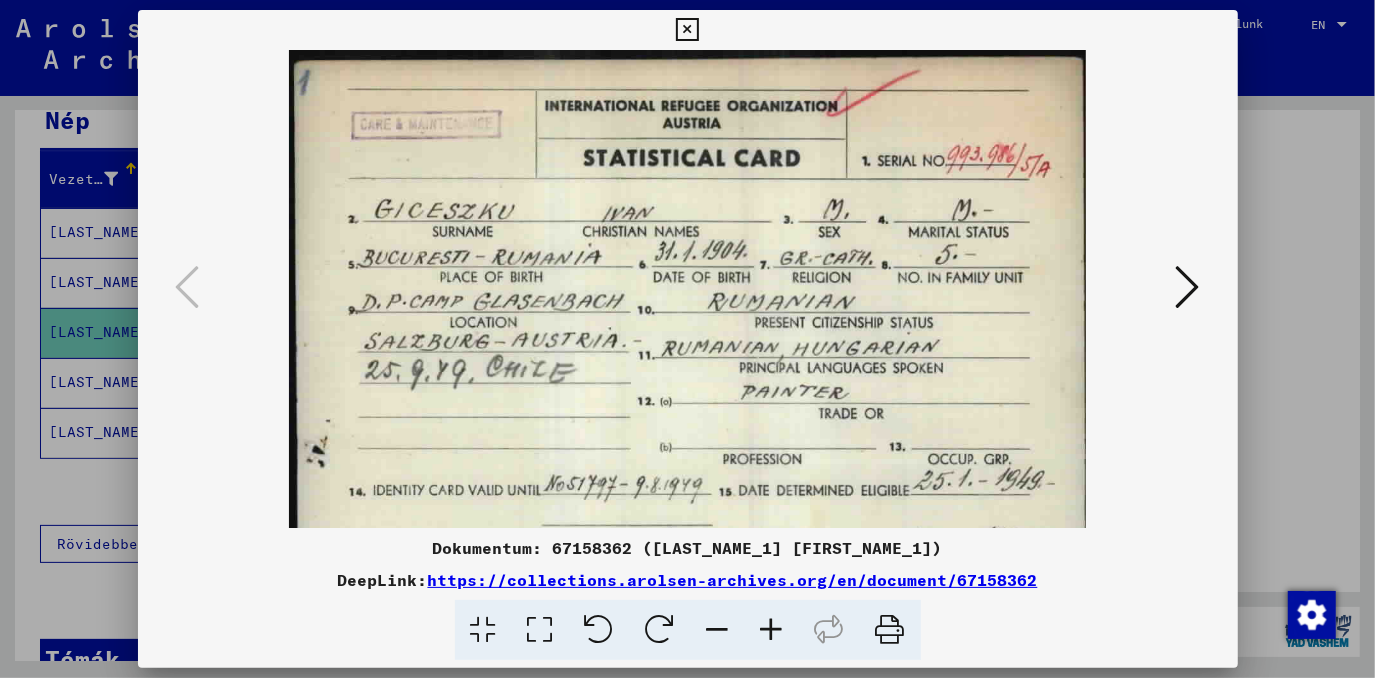 click at bounding box center [772, 630] 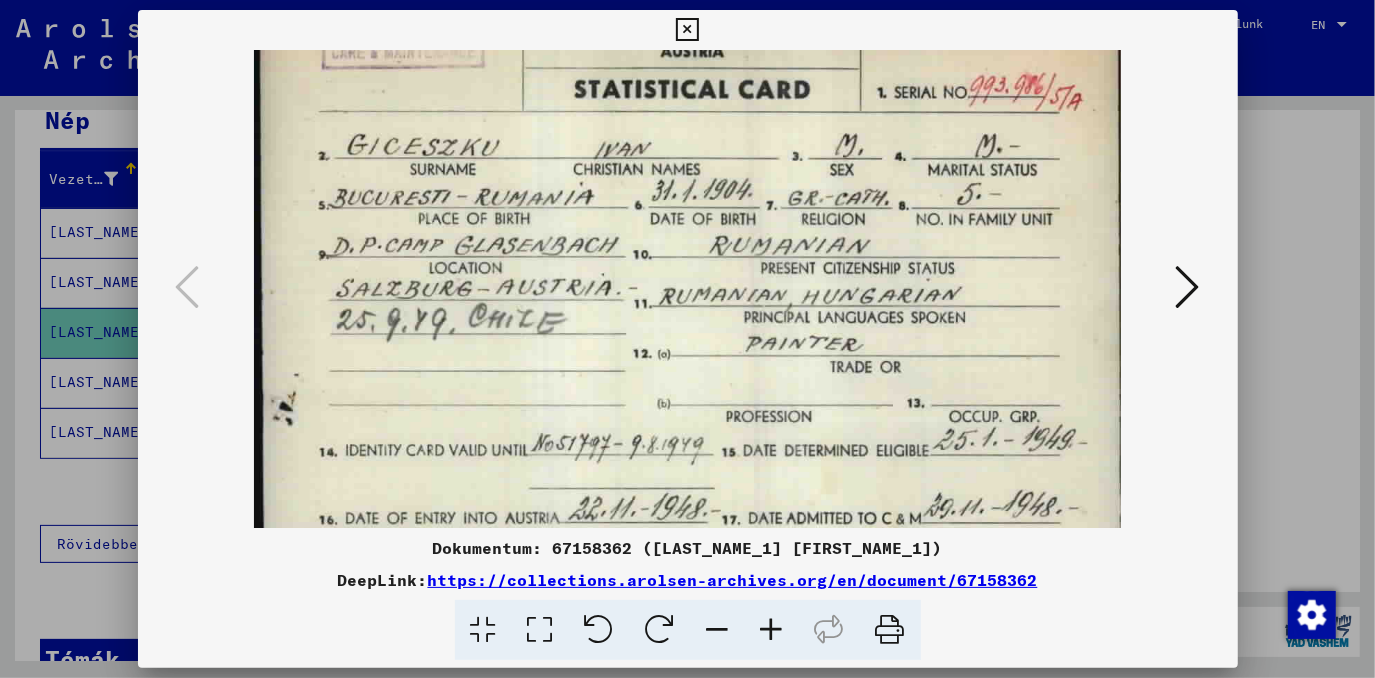 scroll, scrollTop: 77, scrollLeft: 0, axis: vertical 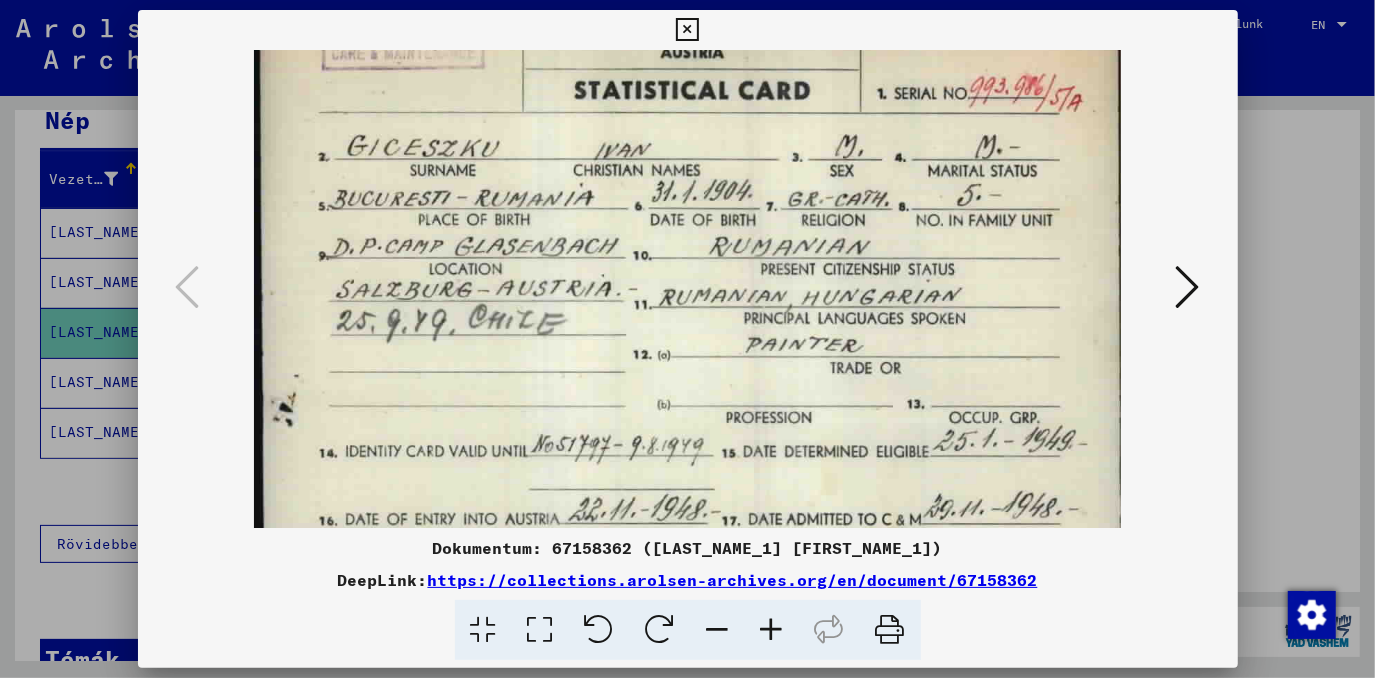 drag, startPoint x: 617, startPoint y: 416, endPoint x: 646, endPoint y: 386, distance: 41.725292 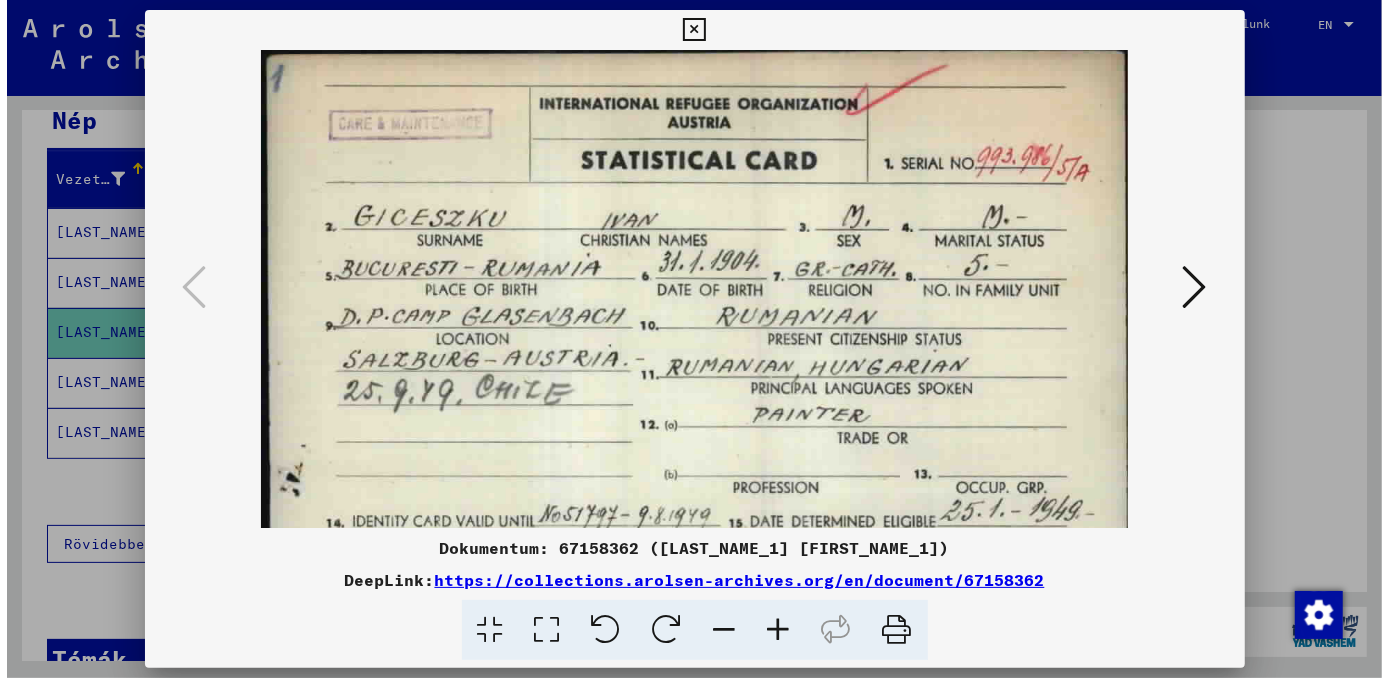 scroll, scrollTop: 0, scrollLeft: 0, axis: both 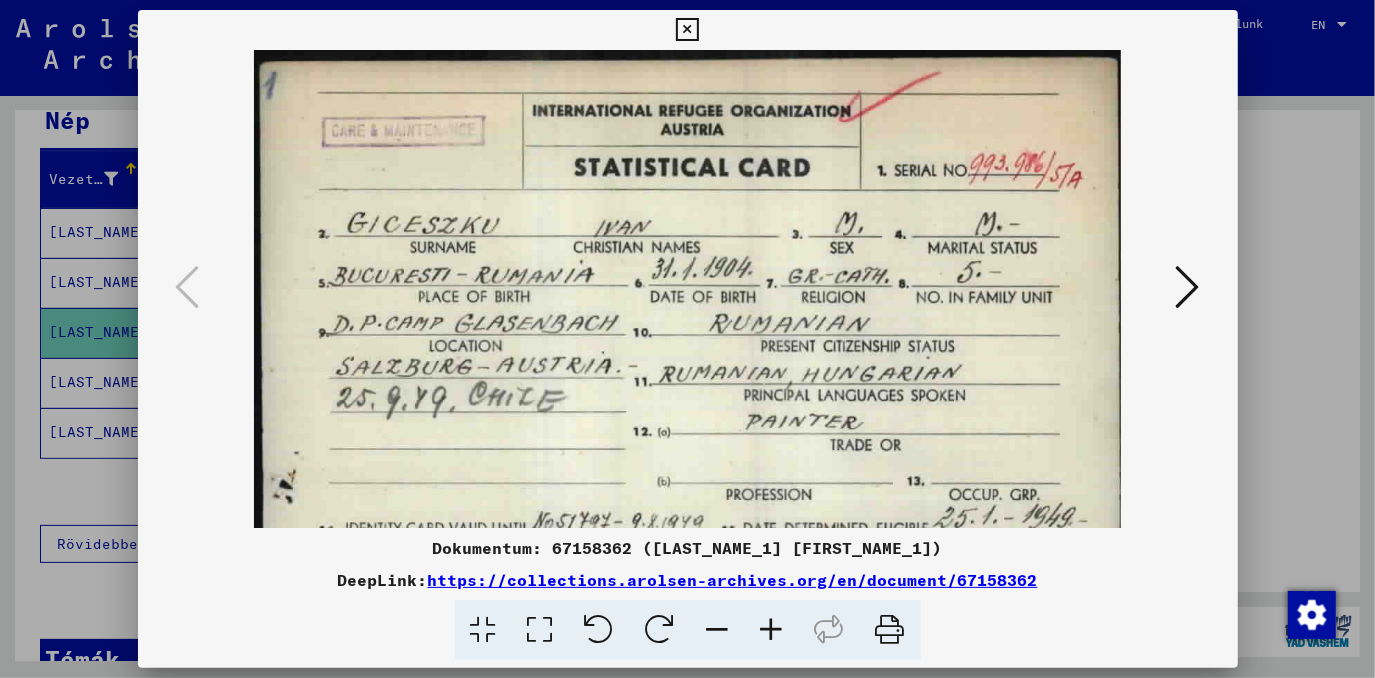 drag, startPoint x: 775, startPoint y: 270, endPoint x: 780, endPoint y: 380, distance: 110.11358 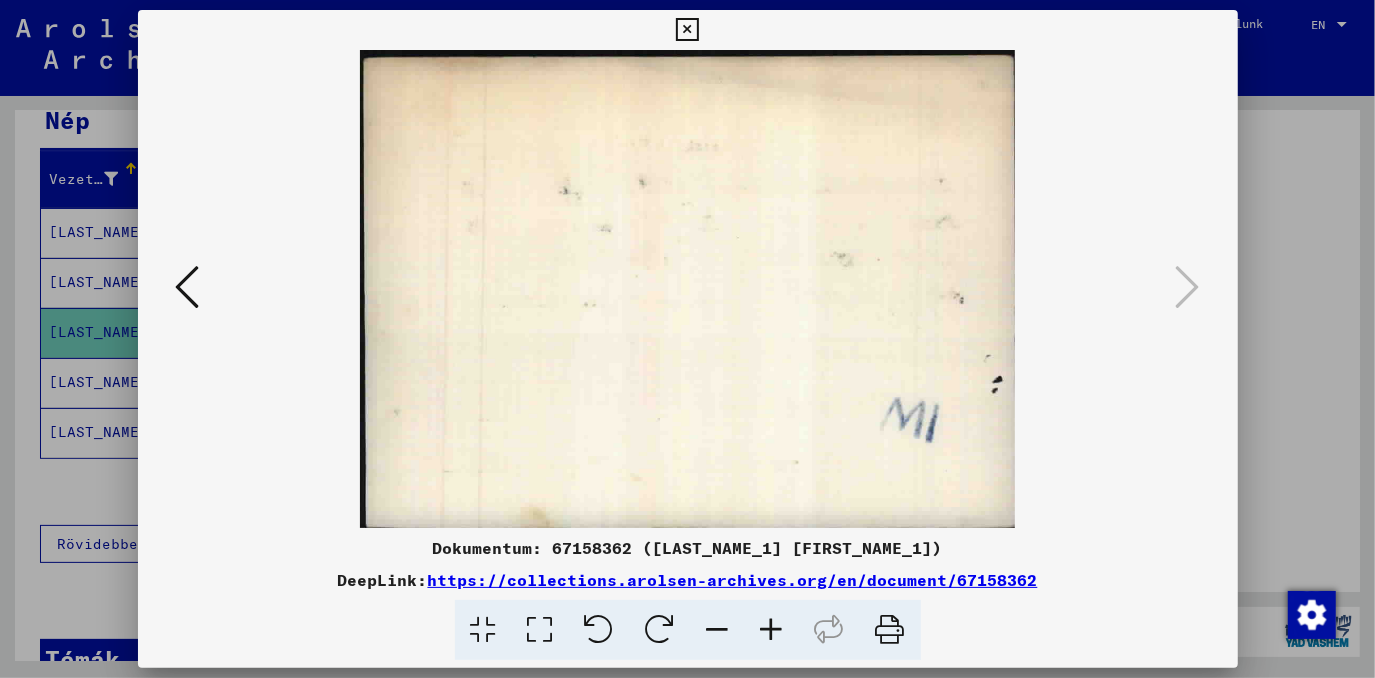 click at bounding box center [687, 339] 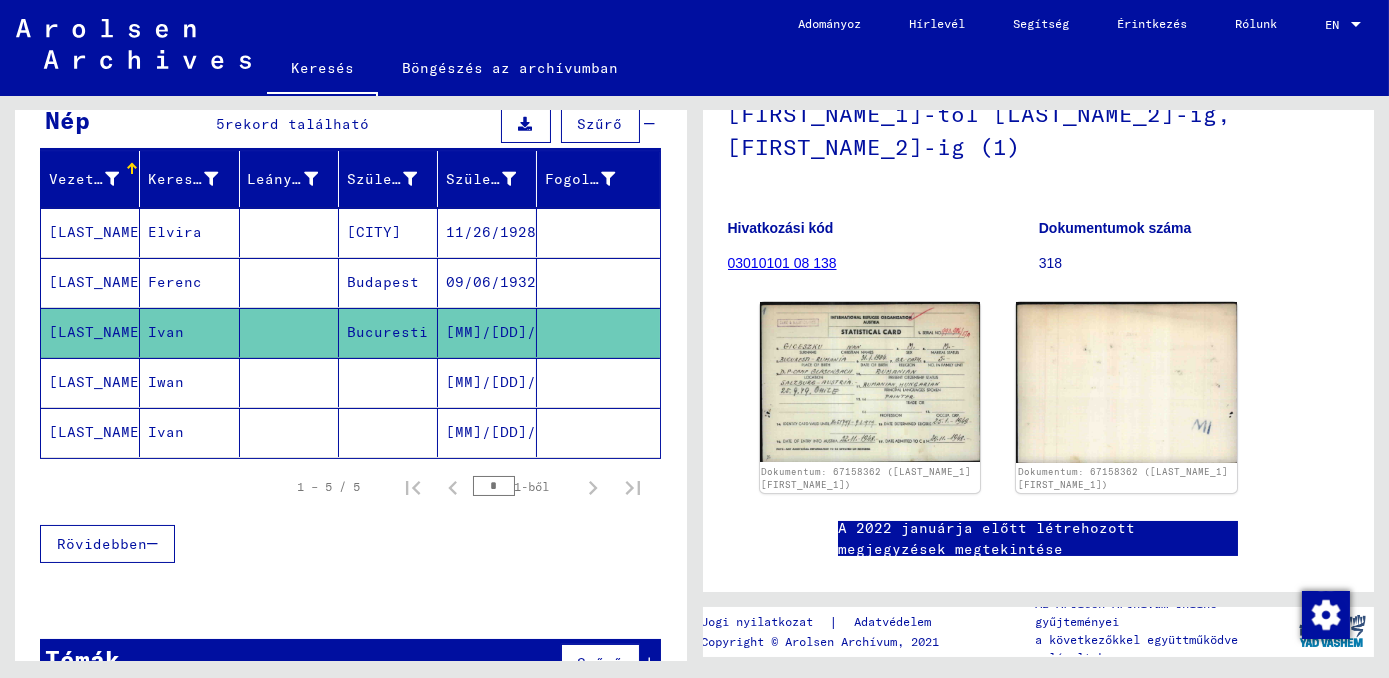click on "[MM]/[DD]/[YYYY]" at bounding box center (487, 432) 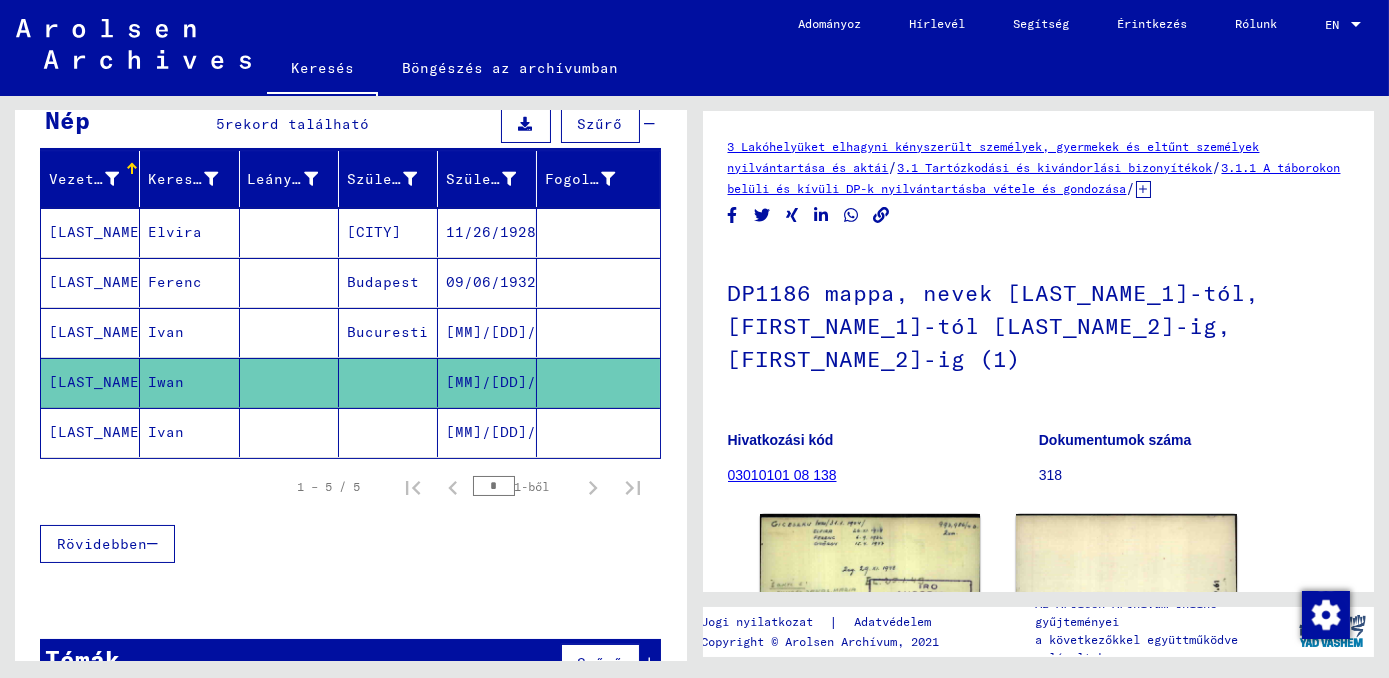 scroll, scrollTop: 0, scrollLeft: 0, axis: both 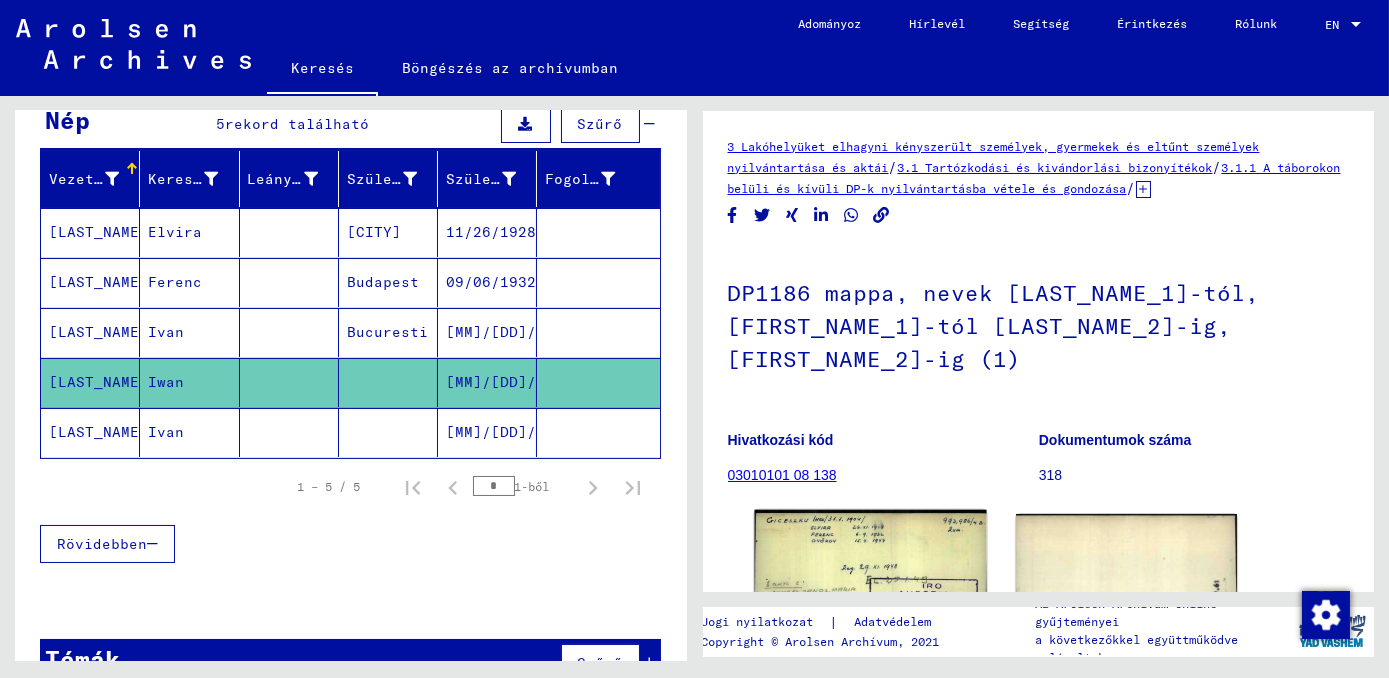 click 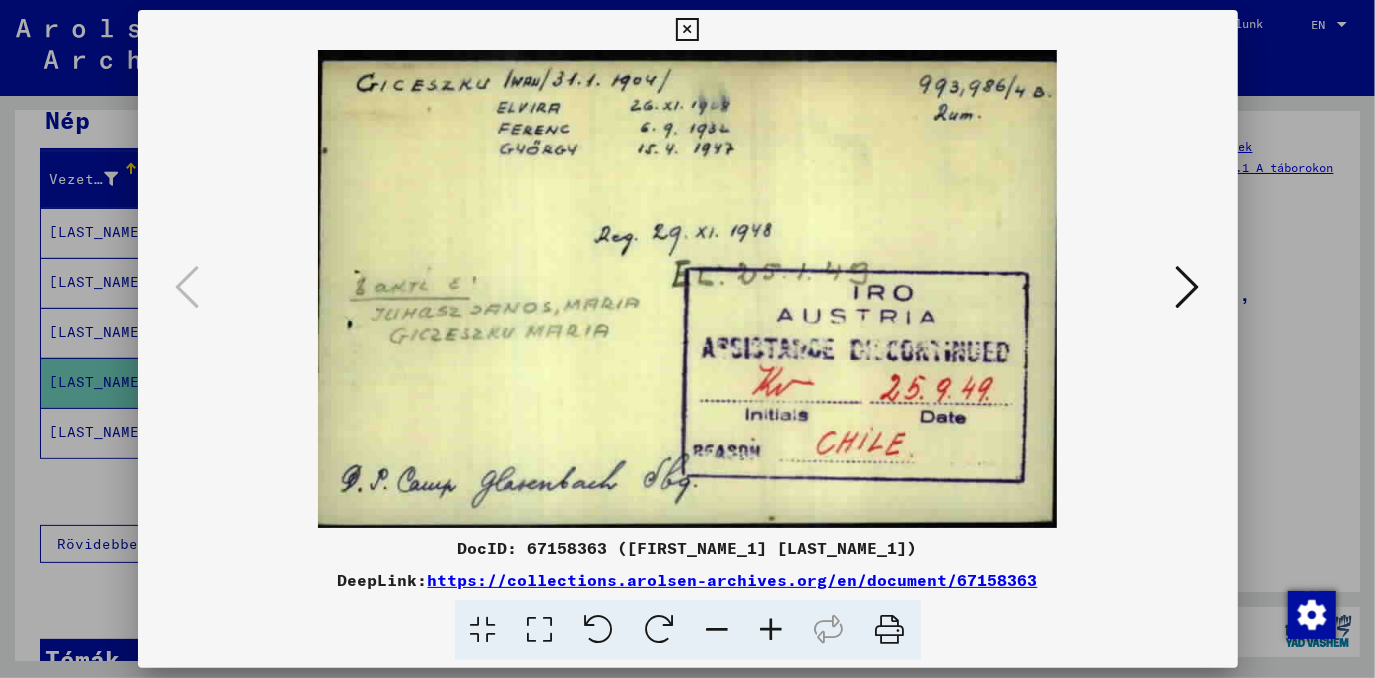 click at bounding box center (1188, 287) 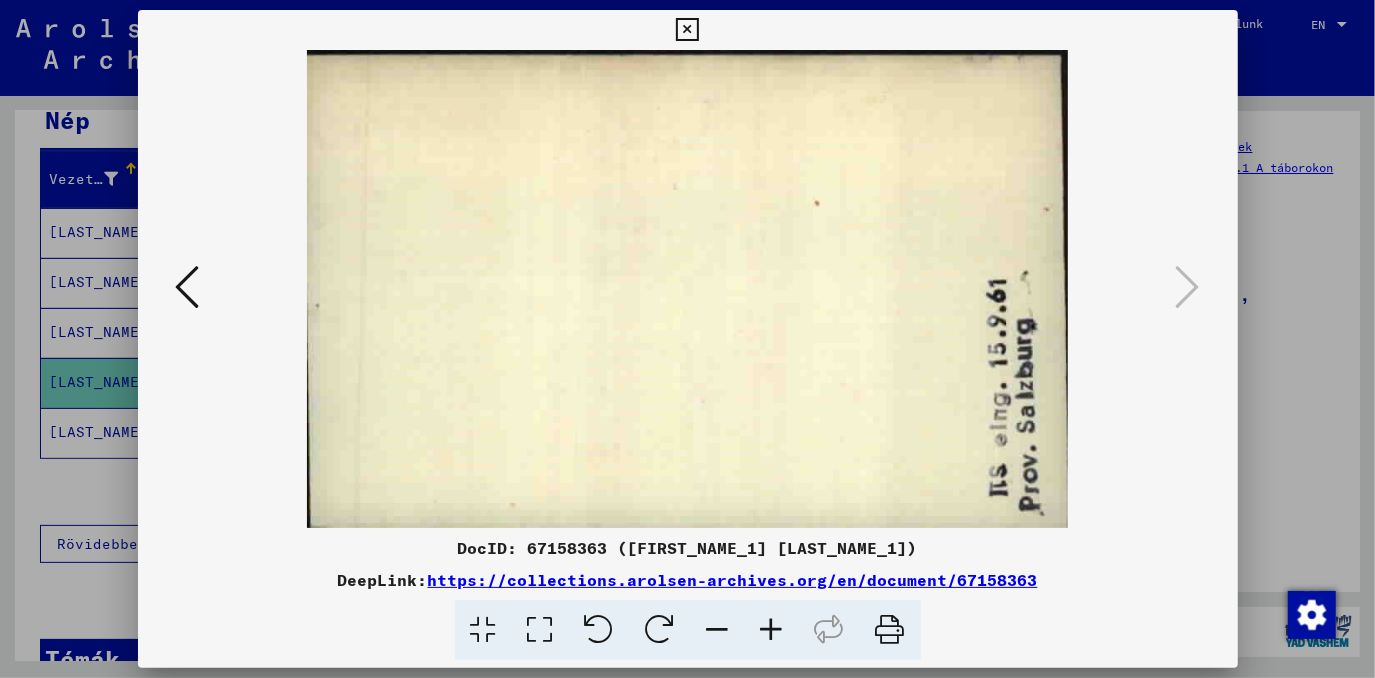 click at bounding box center [687, 339] 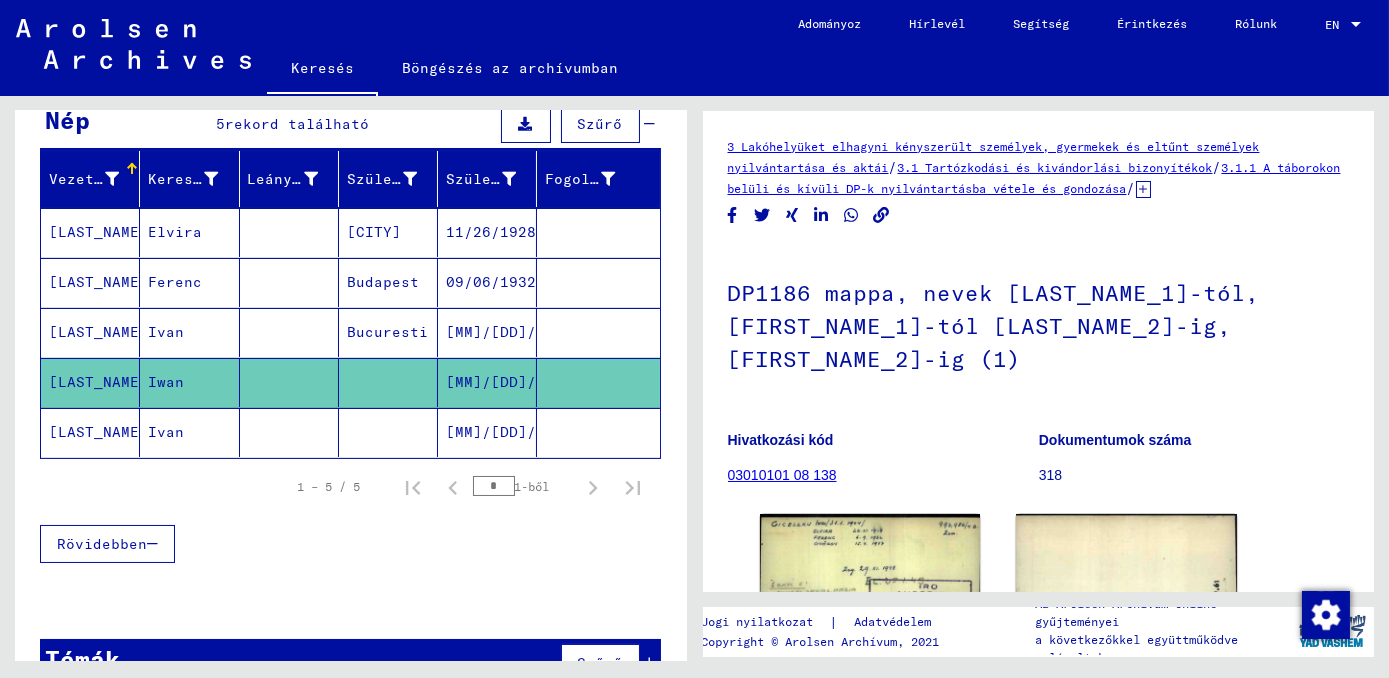 click on "[MM]/[DD]/[YYYY]" 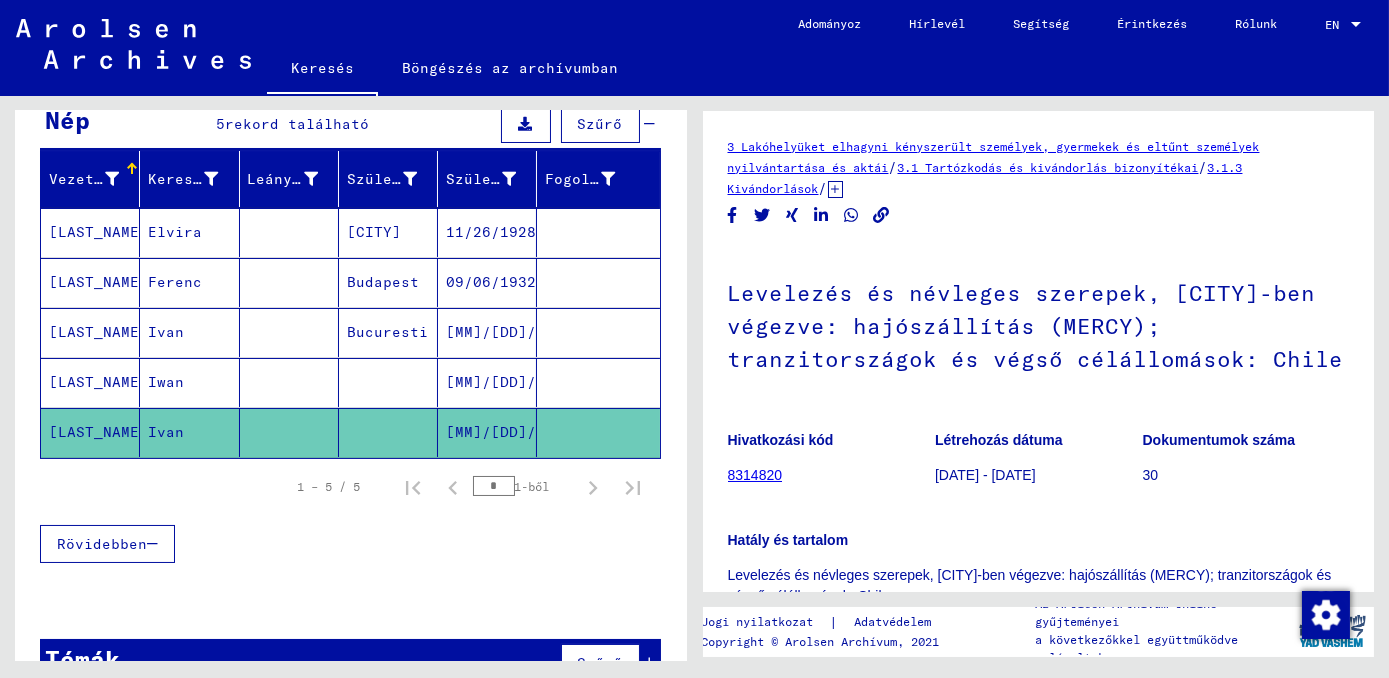 scroll, scrollTop: 0, scrollLeft: 0, axis: both 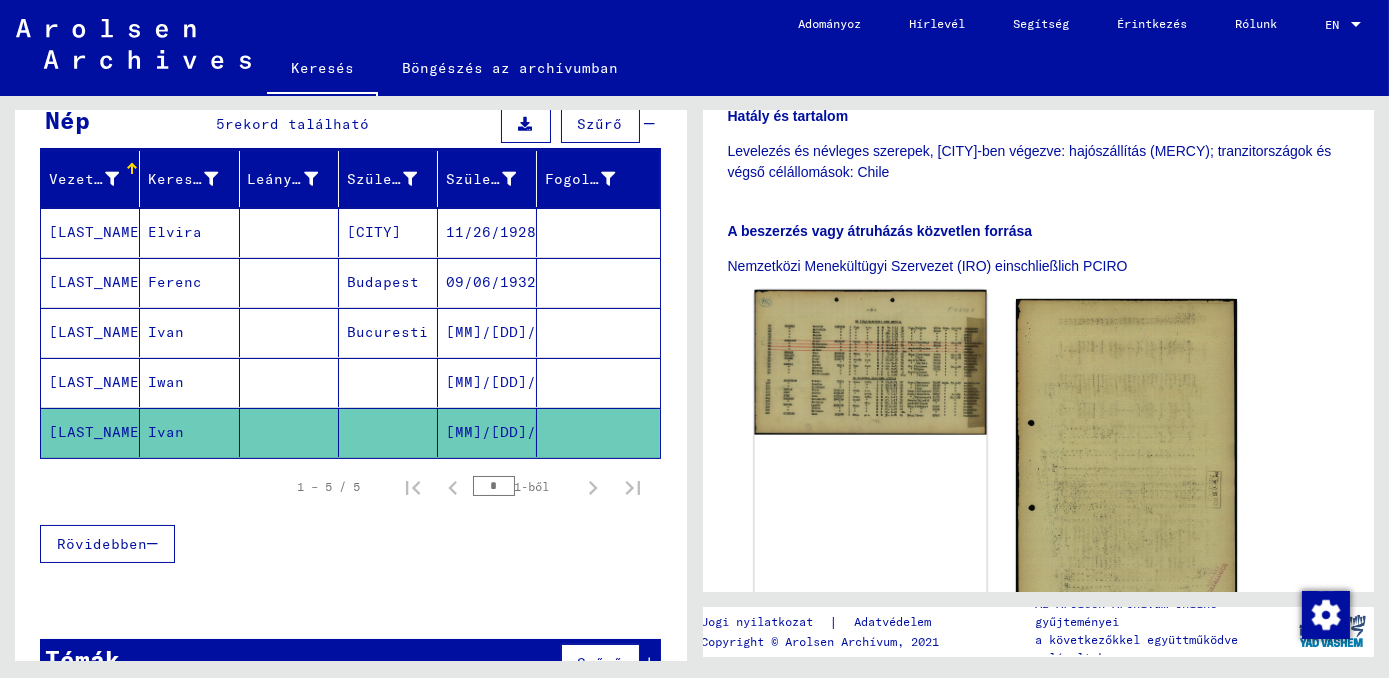 click 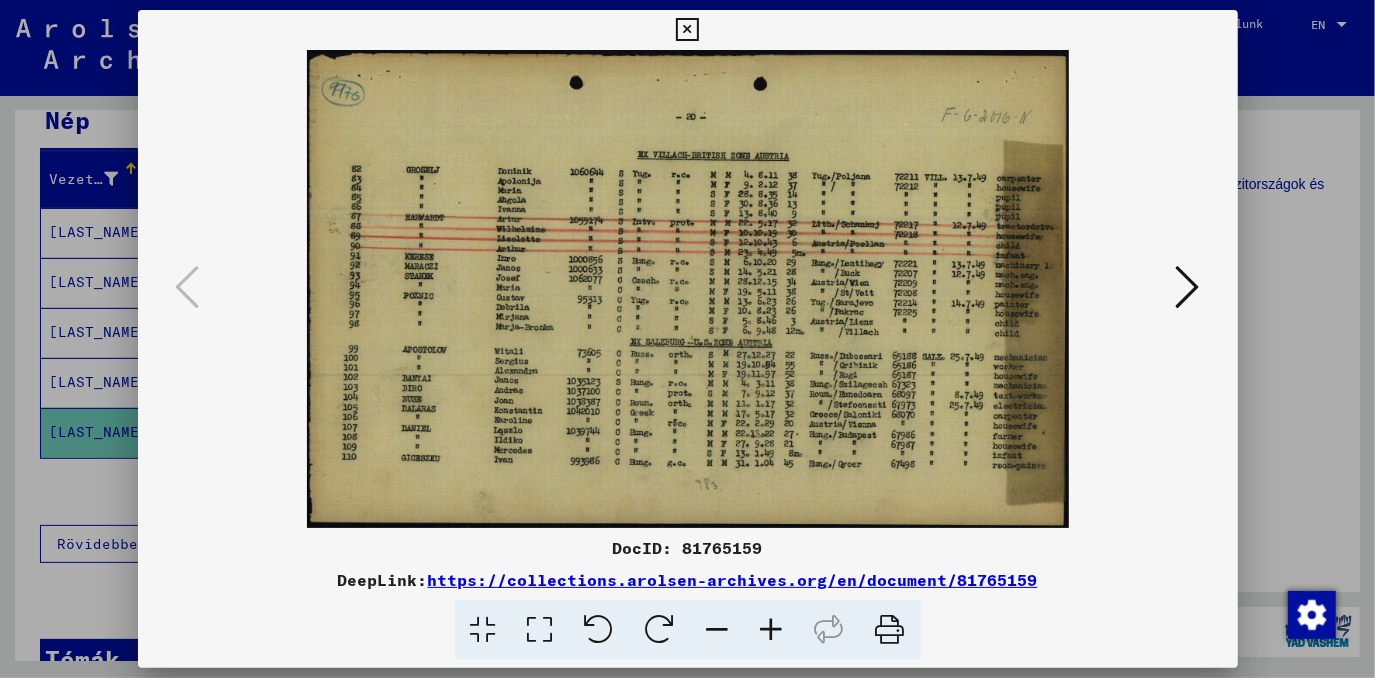 click at bounding box center (772, 630) 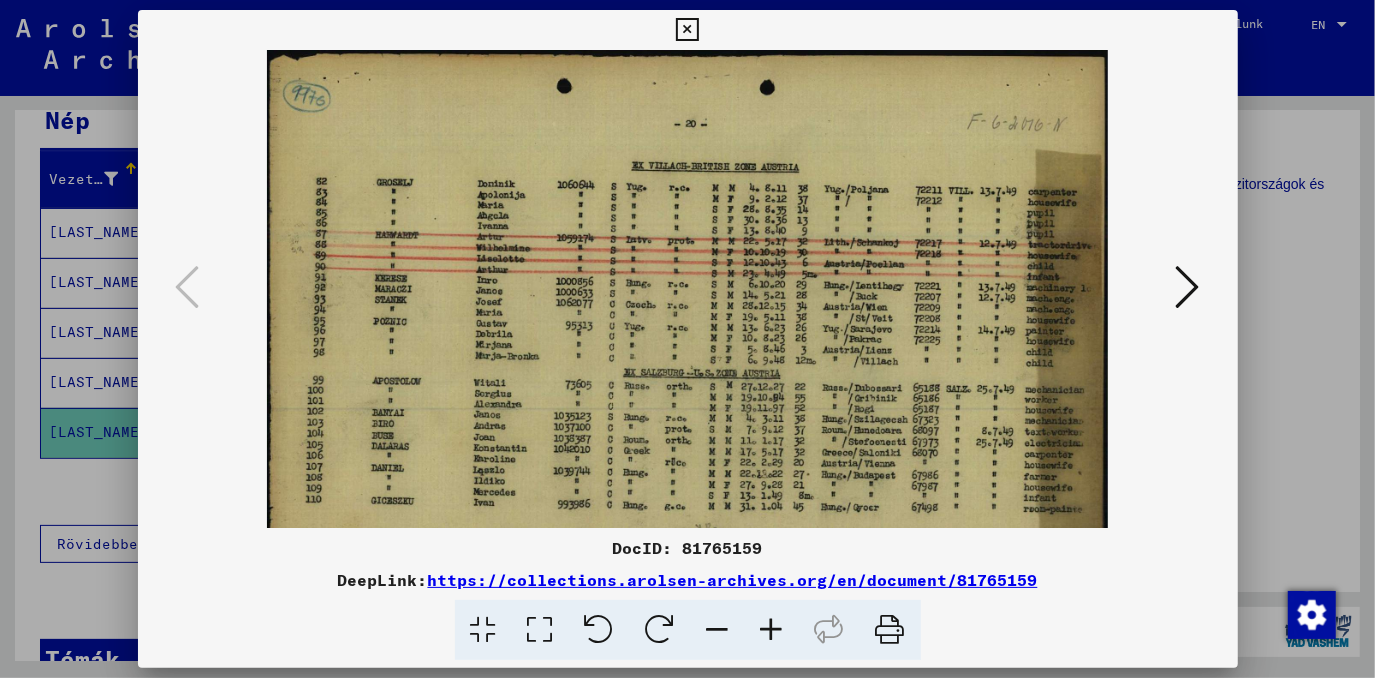 click at bounding box center [772, 630] 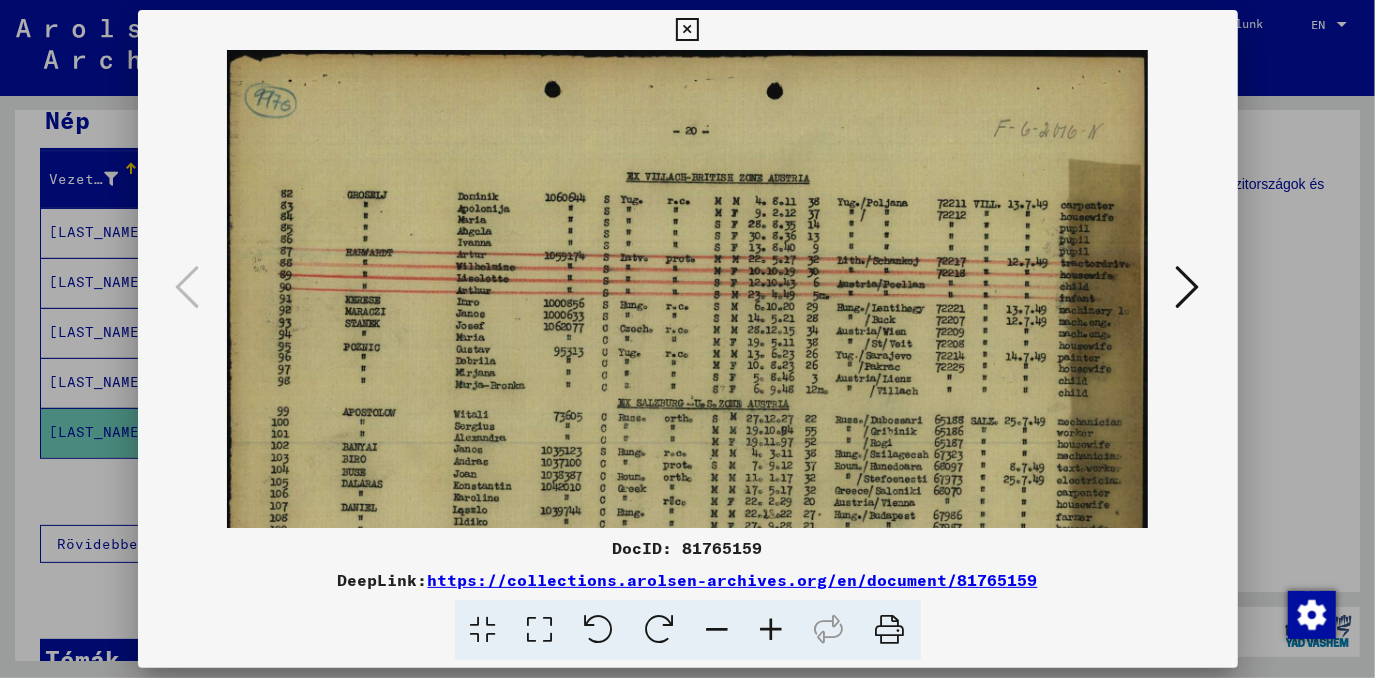 click at bounding box center [772, 630] 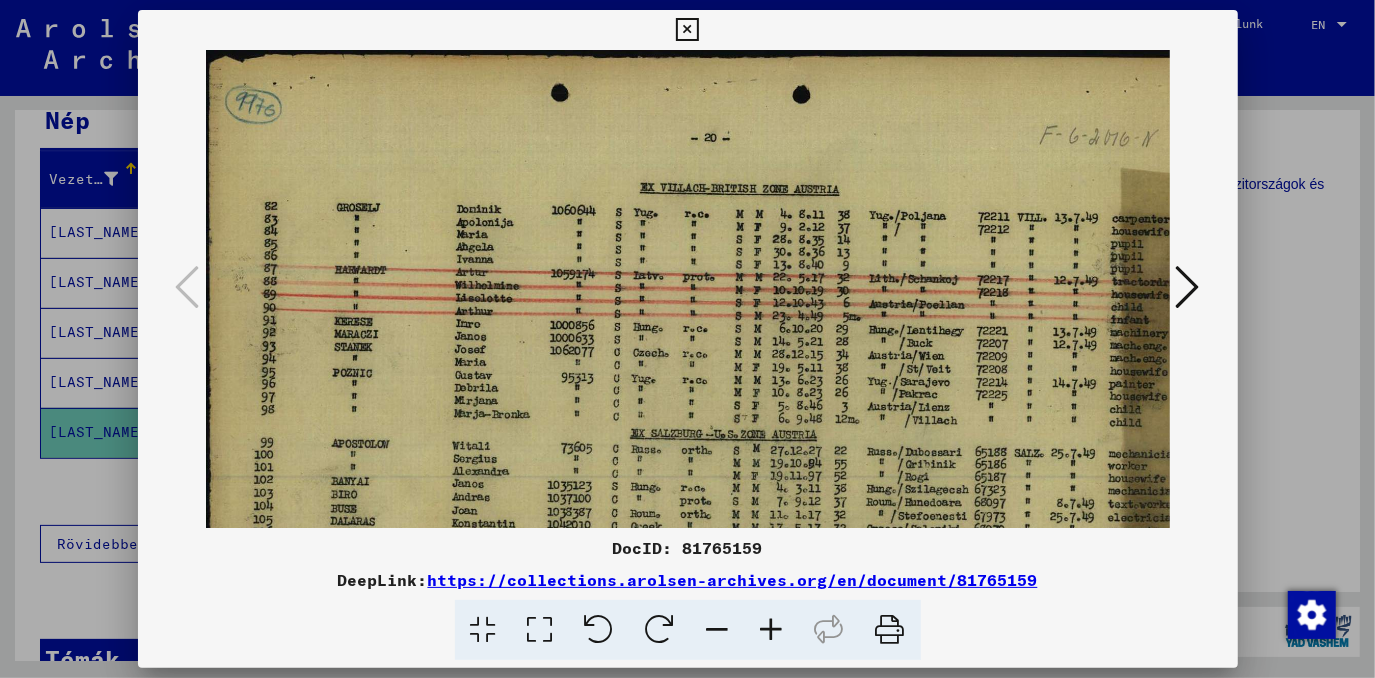 click at bounding box center [772, 630] 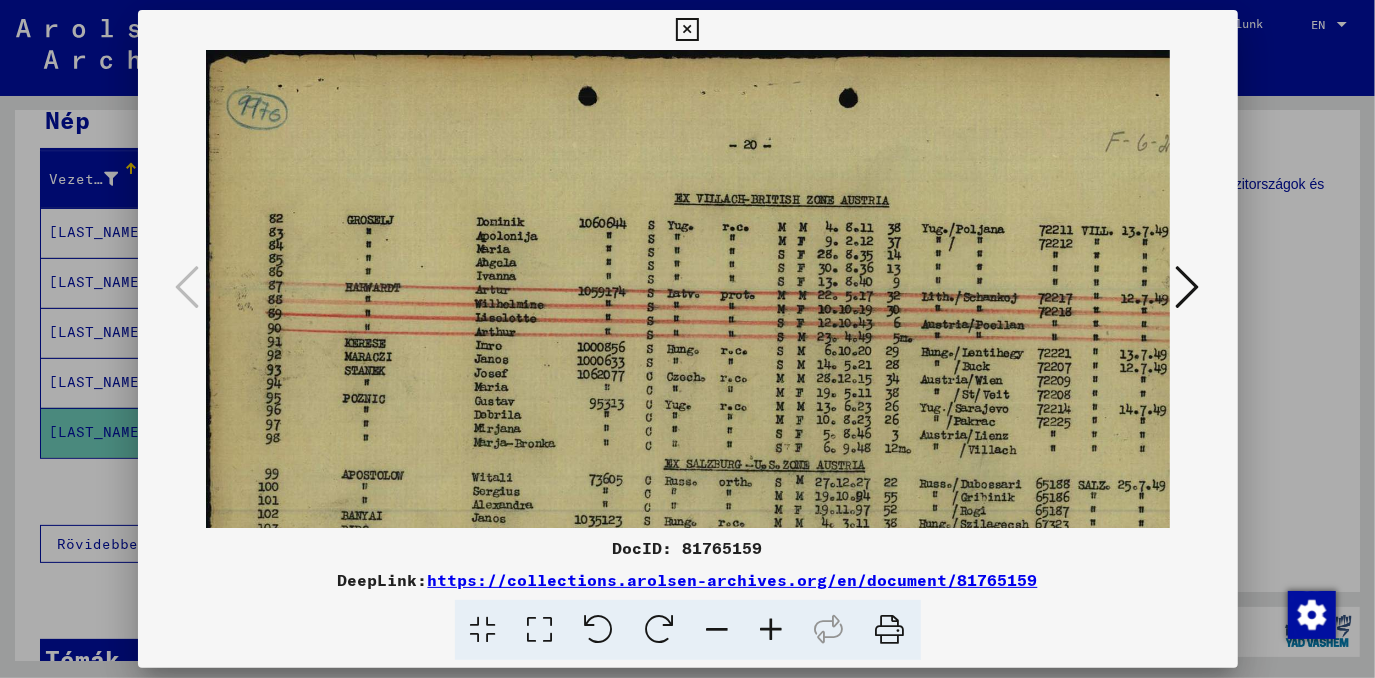 click at bounding box center [772, 630] 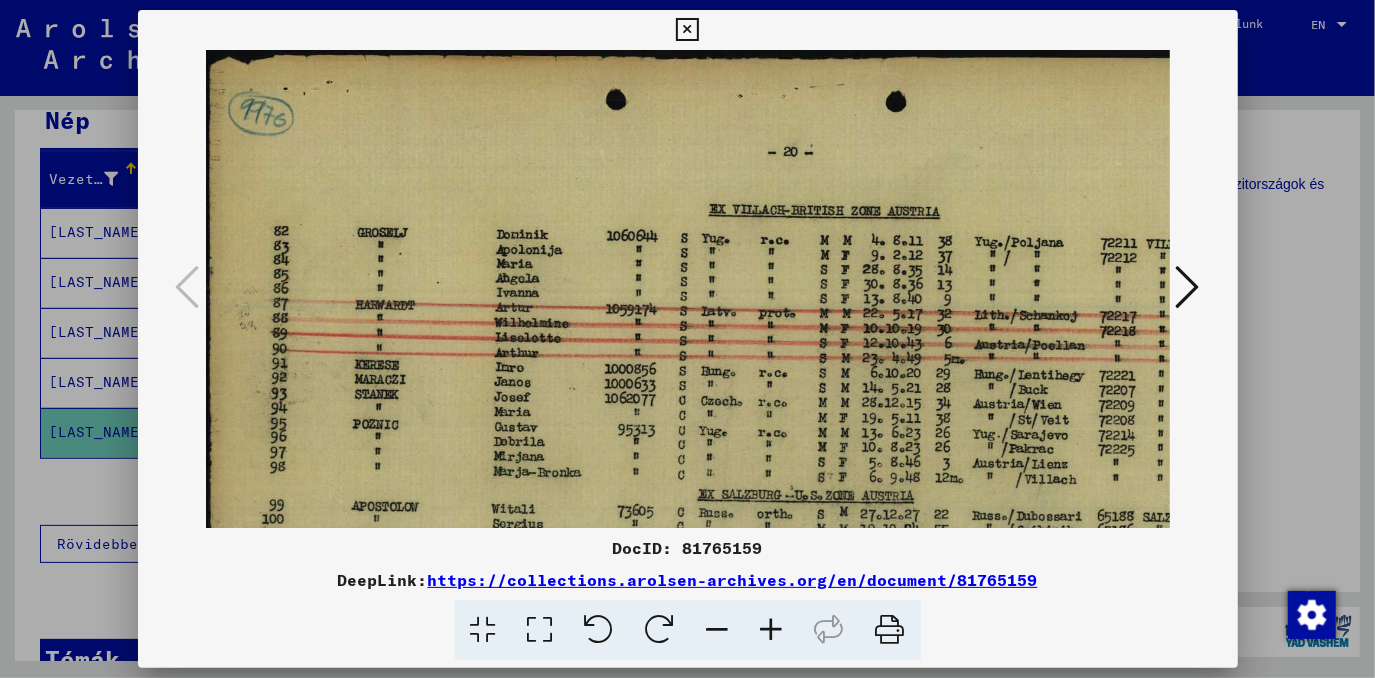 click at bounding box center (772, 630) 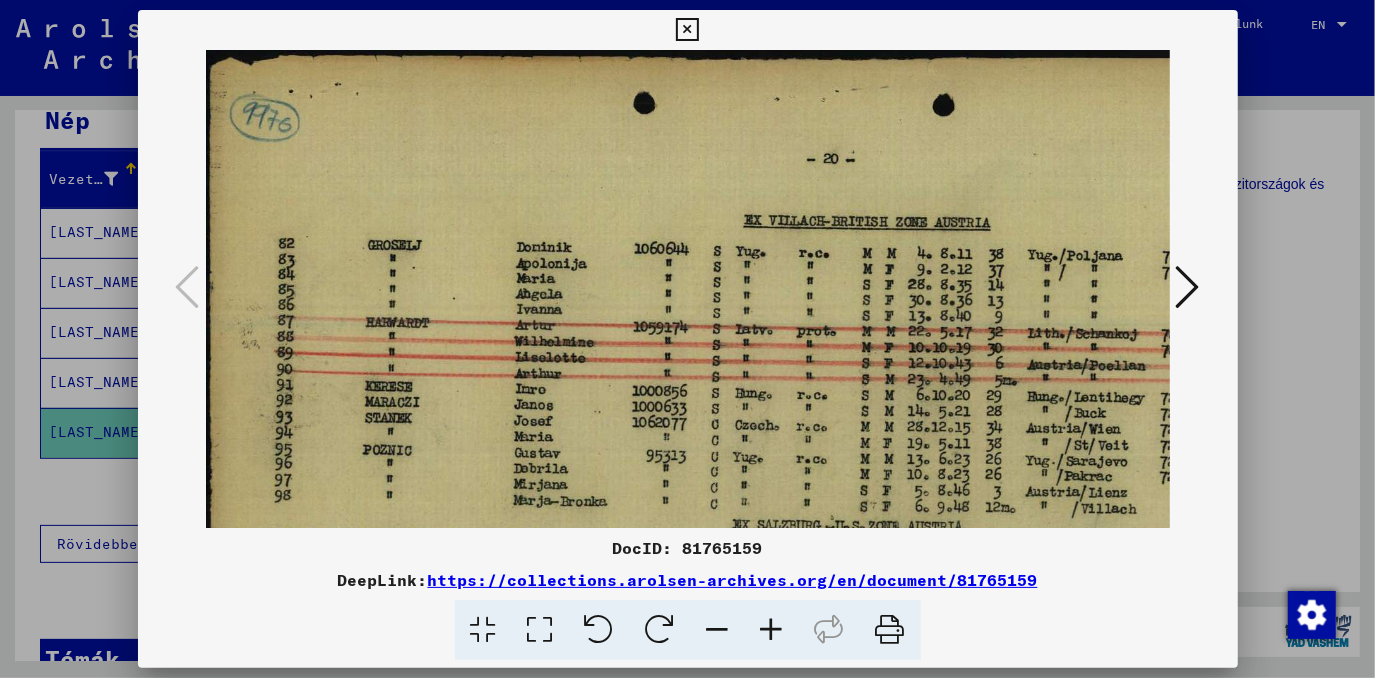 click at bounding box center [772, 630] 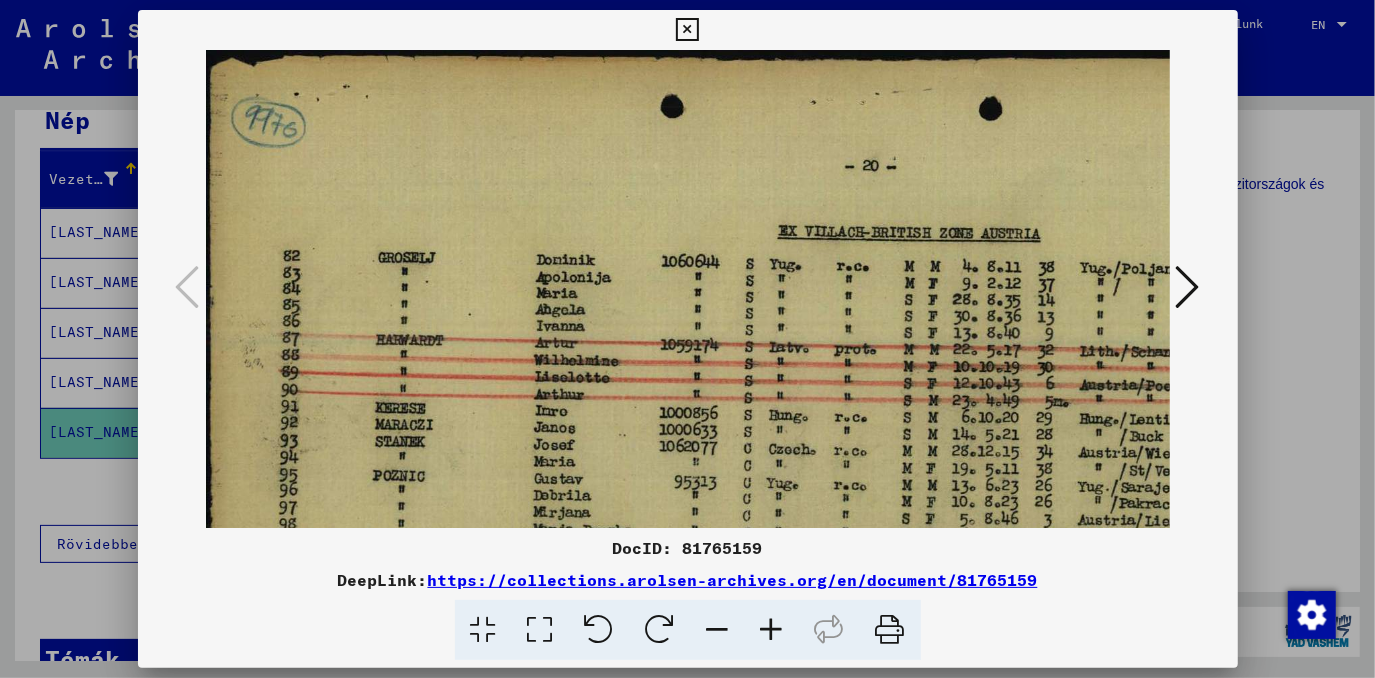 click at bounding box center [772, 630] 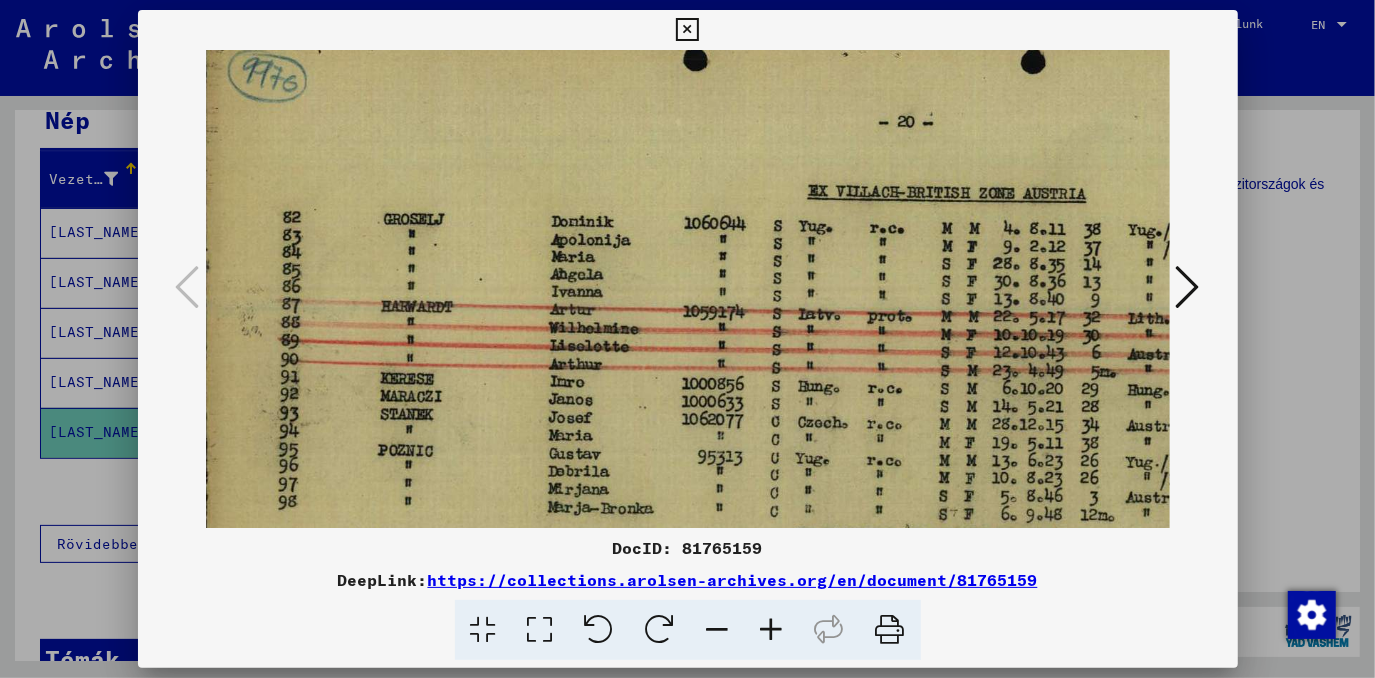 scroll, scrollTop: 58, scrollLeft: 5, axis: both 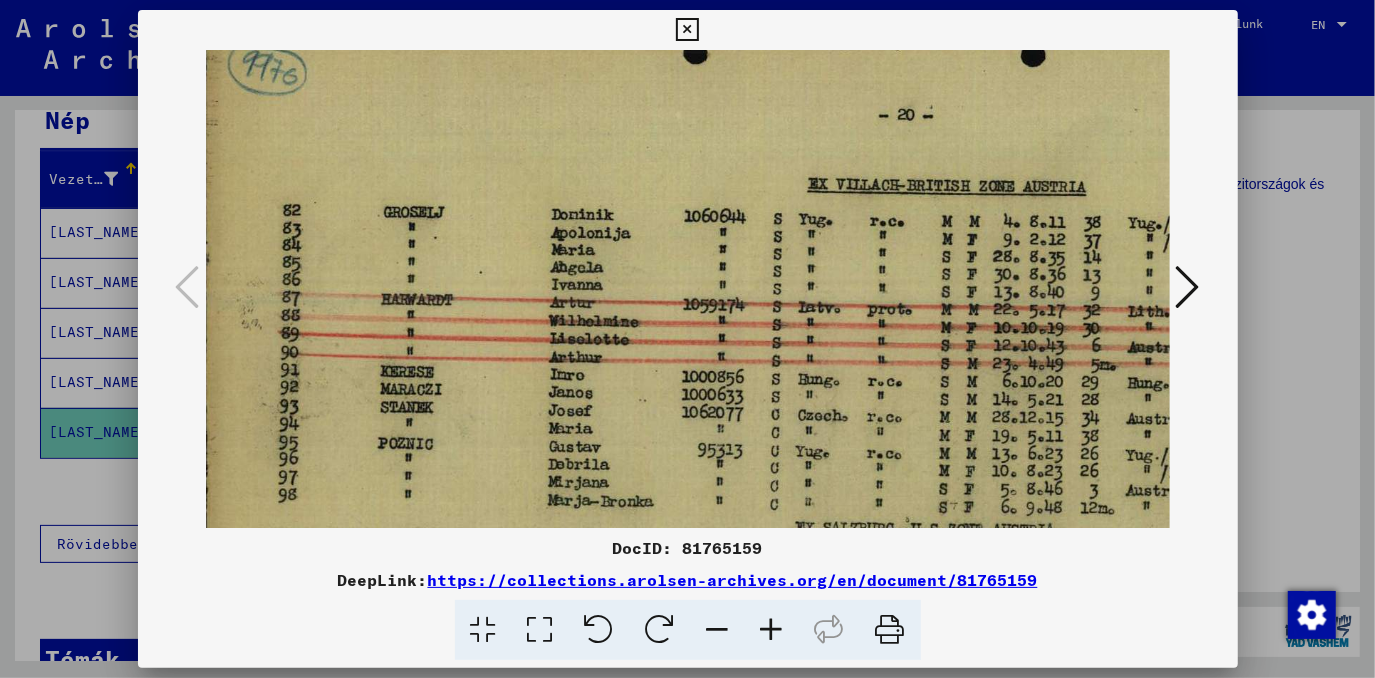 drag, startPoint x: 573, startPoint y: 398, endPoint x: 568, endPoint y: 342, distance: 56.22277 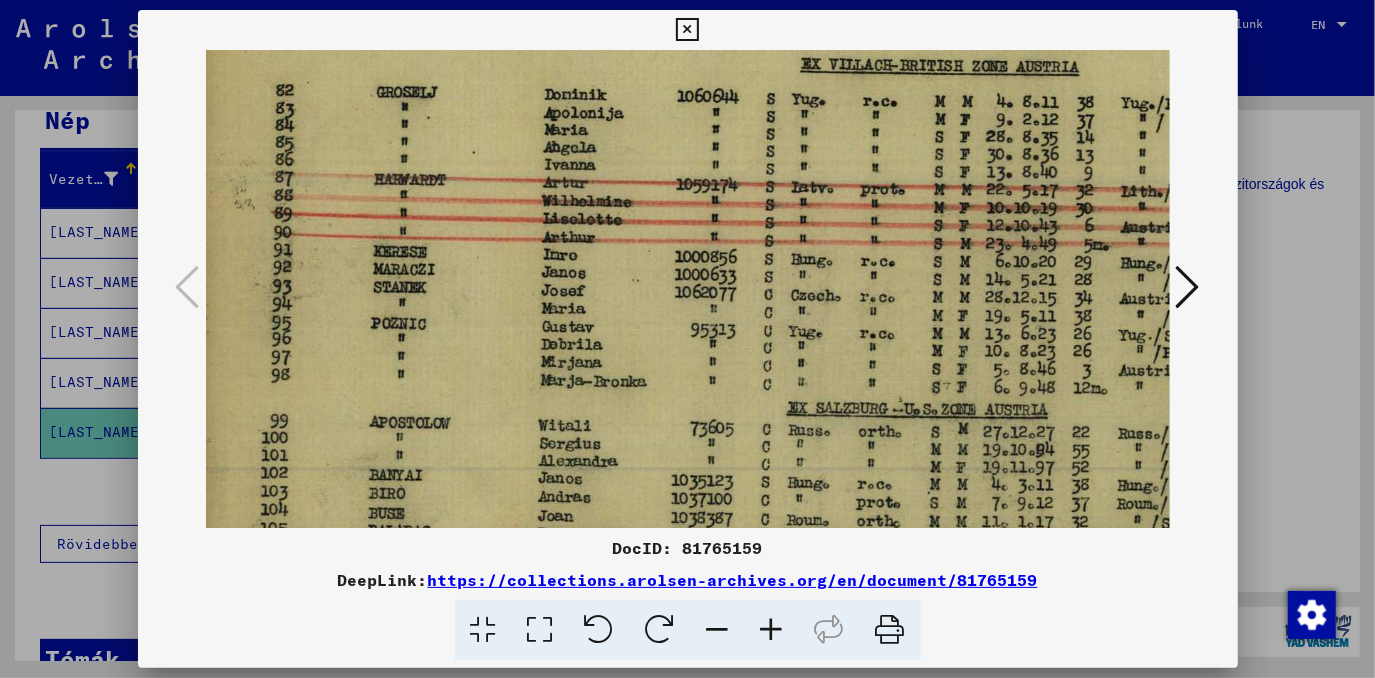 drag, startPoint x: 666, startPoint y: 470, endPoint x: 658, endPoint y: 351, distance: 119.26861 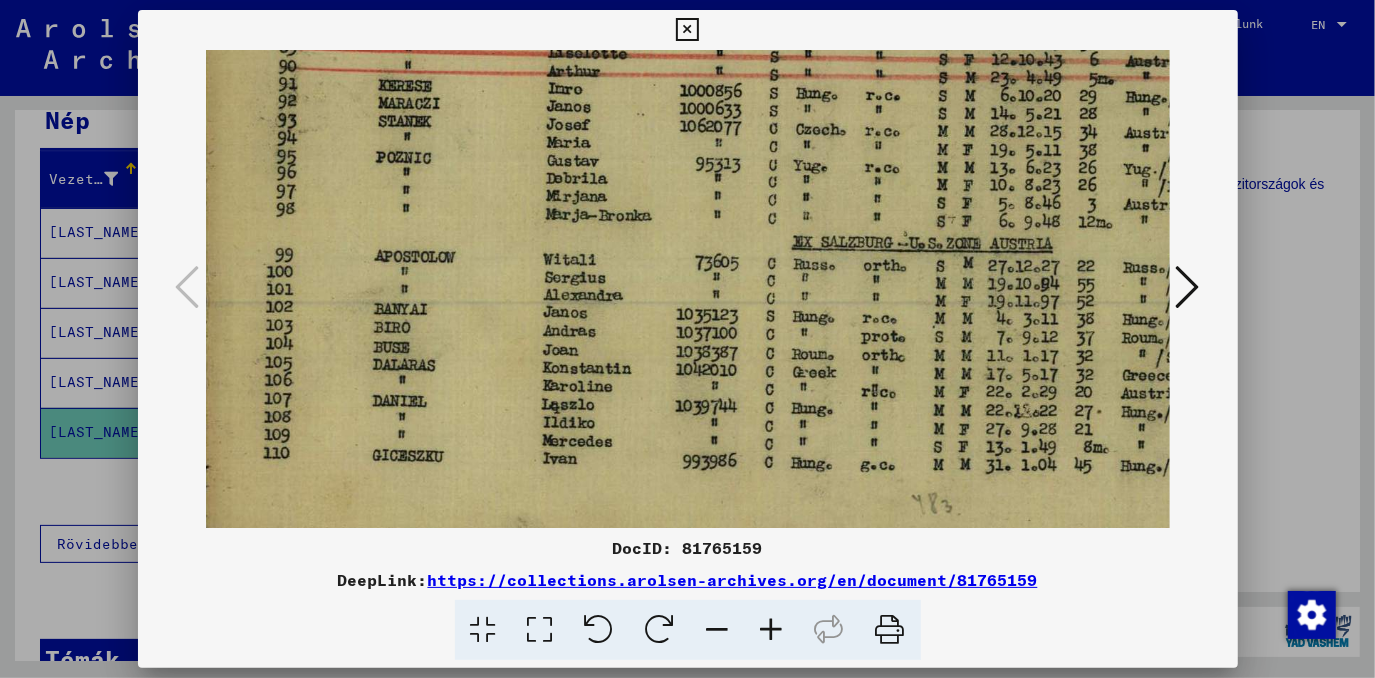drag, startPoint x: 644, startPoint y: 433, endPoint x: 652, endPoint y: 266, distance: 167.19151 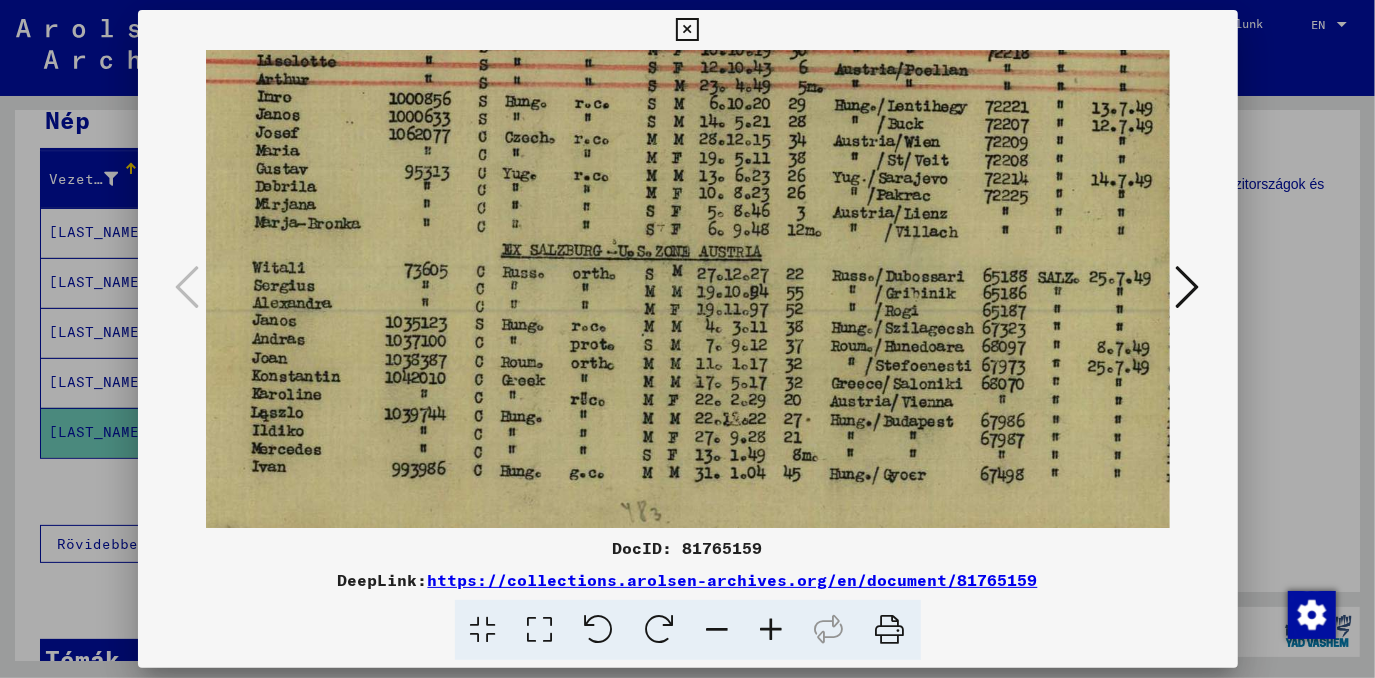 scroll, scrollTop: 336, scrollLeft: 299, axis: both 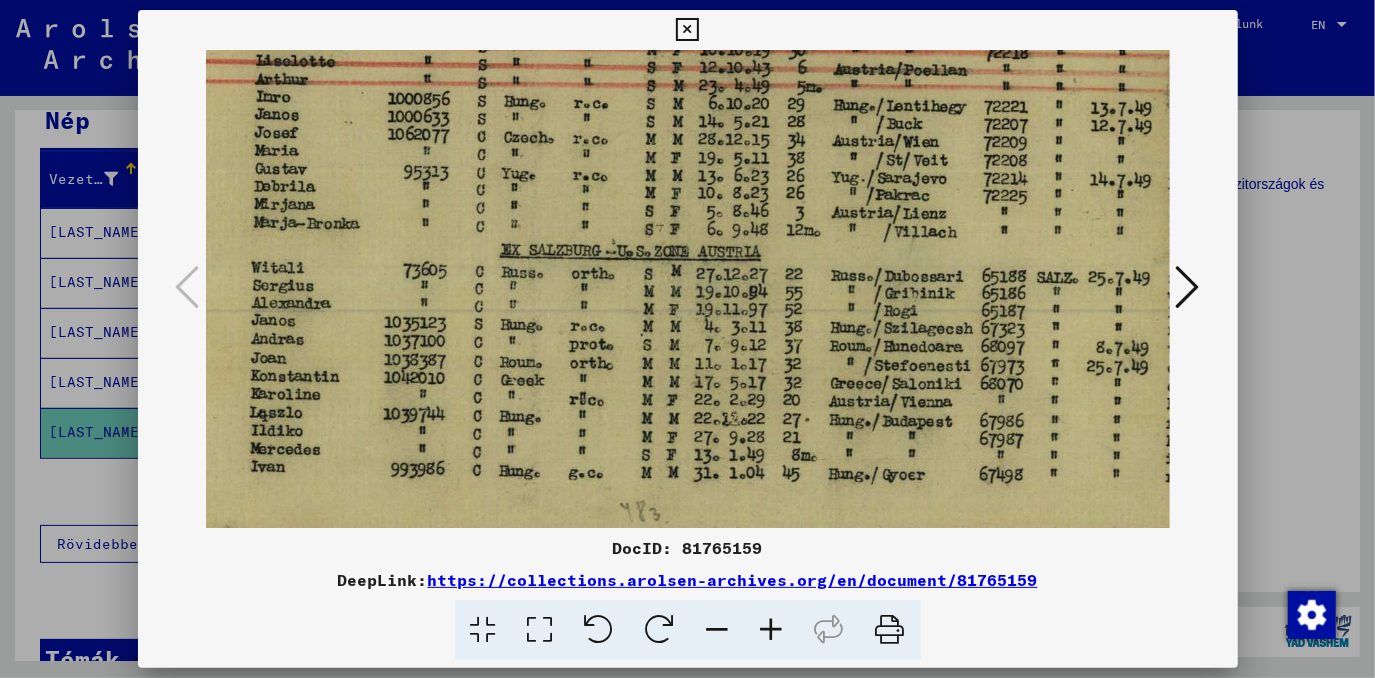 drag, startPoint x: 832, startPoint y: 485, endPoint x: 538, endPoint y: 495, distance: 294.17 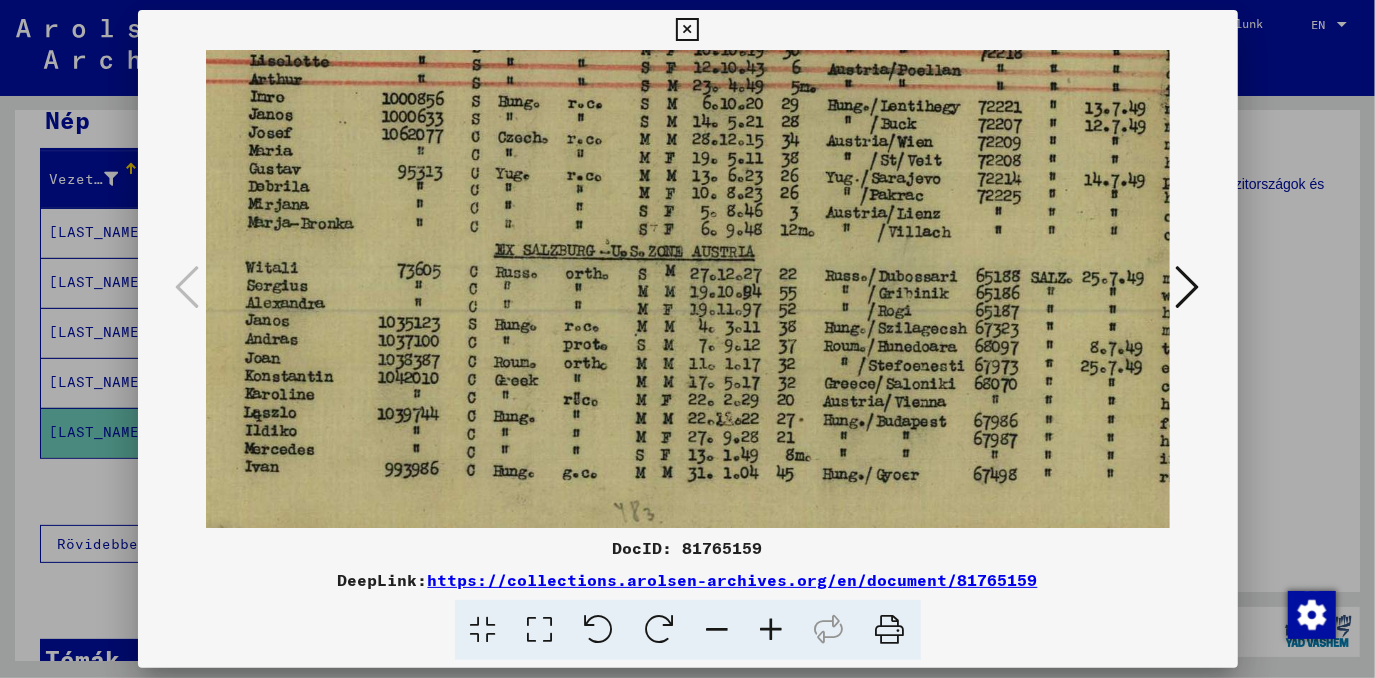 scroll, scrollTop: 336, scrollLeft: 307, axis: both 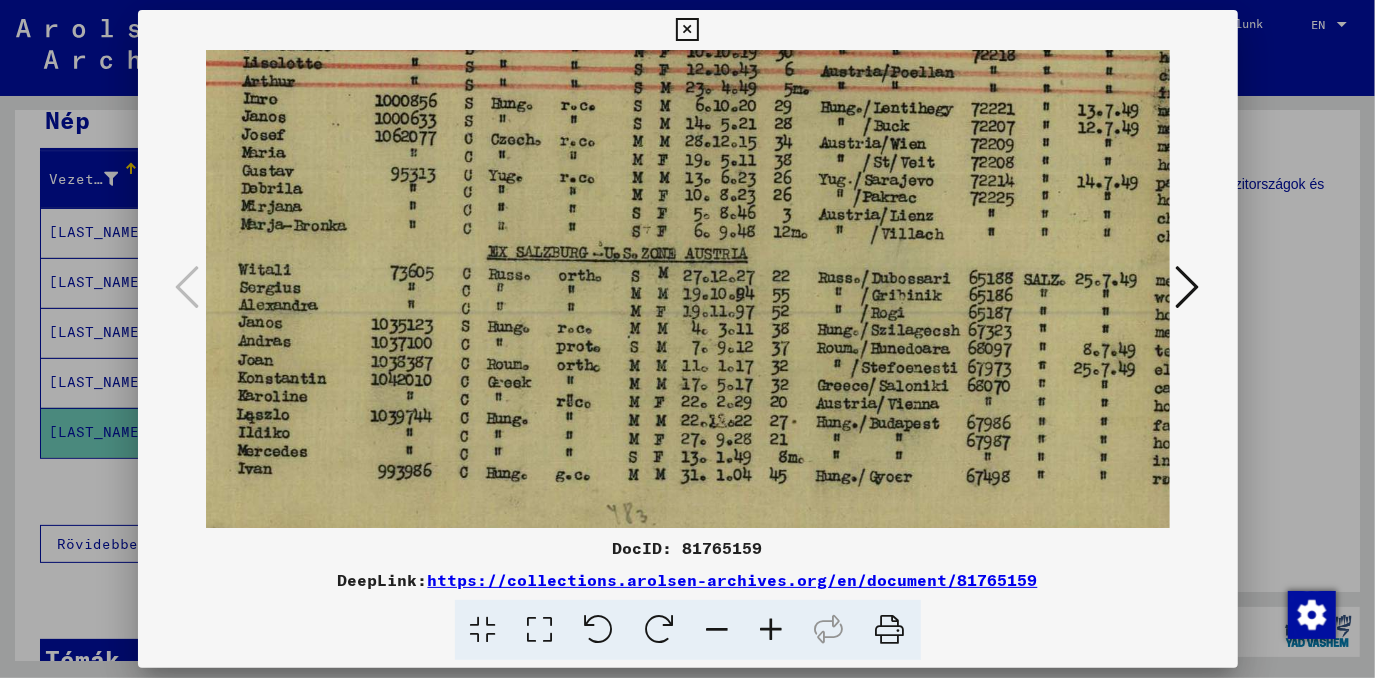 drag, startPoint x: 776, startPoint y: 486, endPoint x: 761, endPoint y: 489, distance: 15.297058 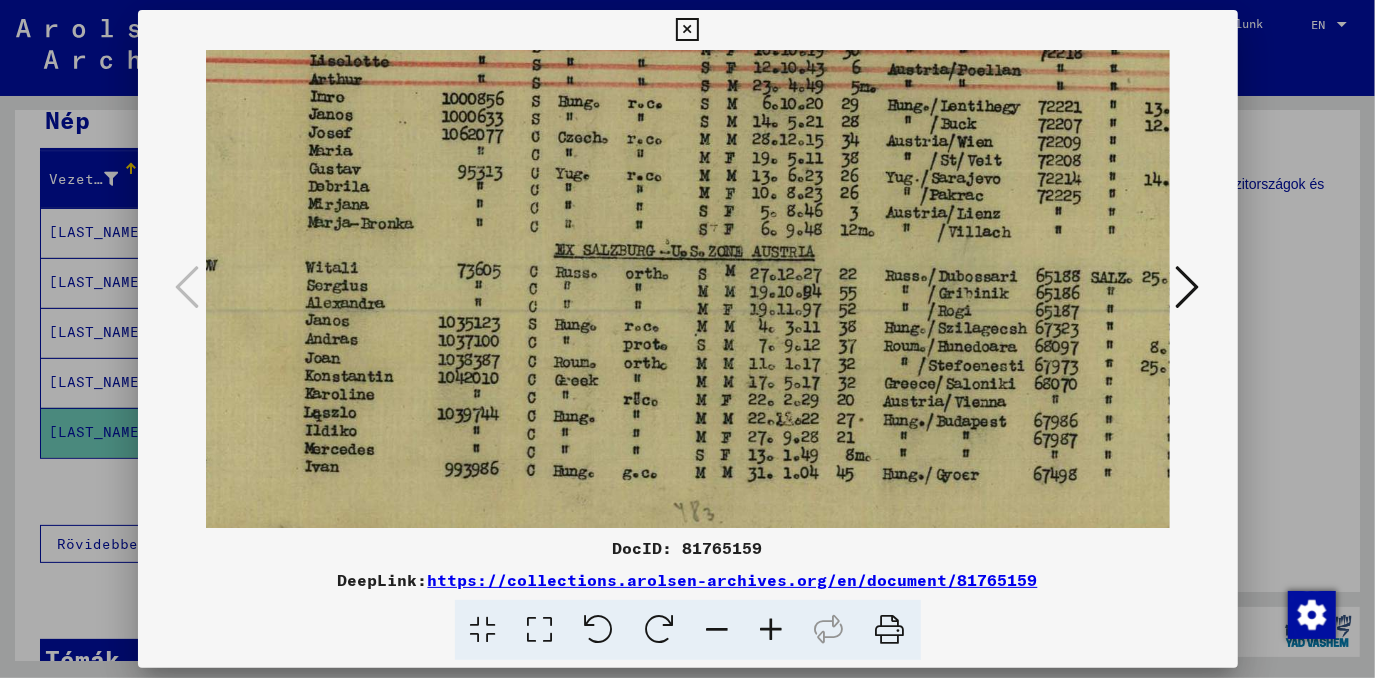 scroll, scrollTop: 332, scrollLeft: 184, axis: both 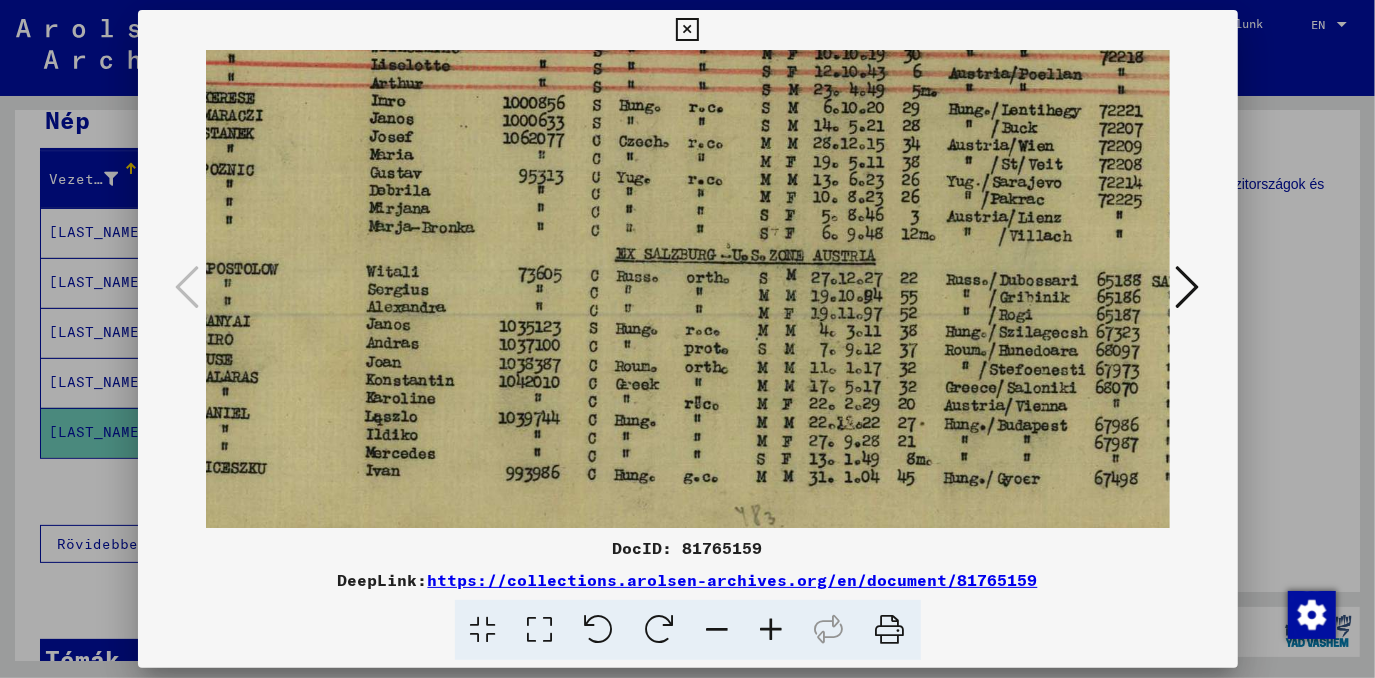 drag, startPoint x: 844, startPoint y: 319, endPoint x: 877, endPoint y: 293, distance: 42.0119 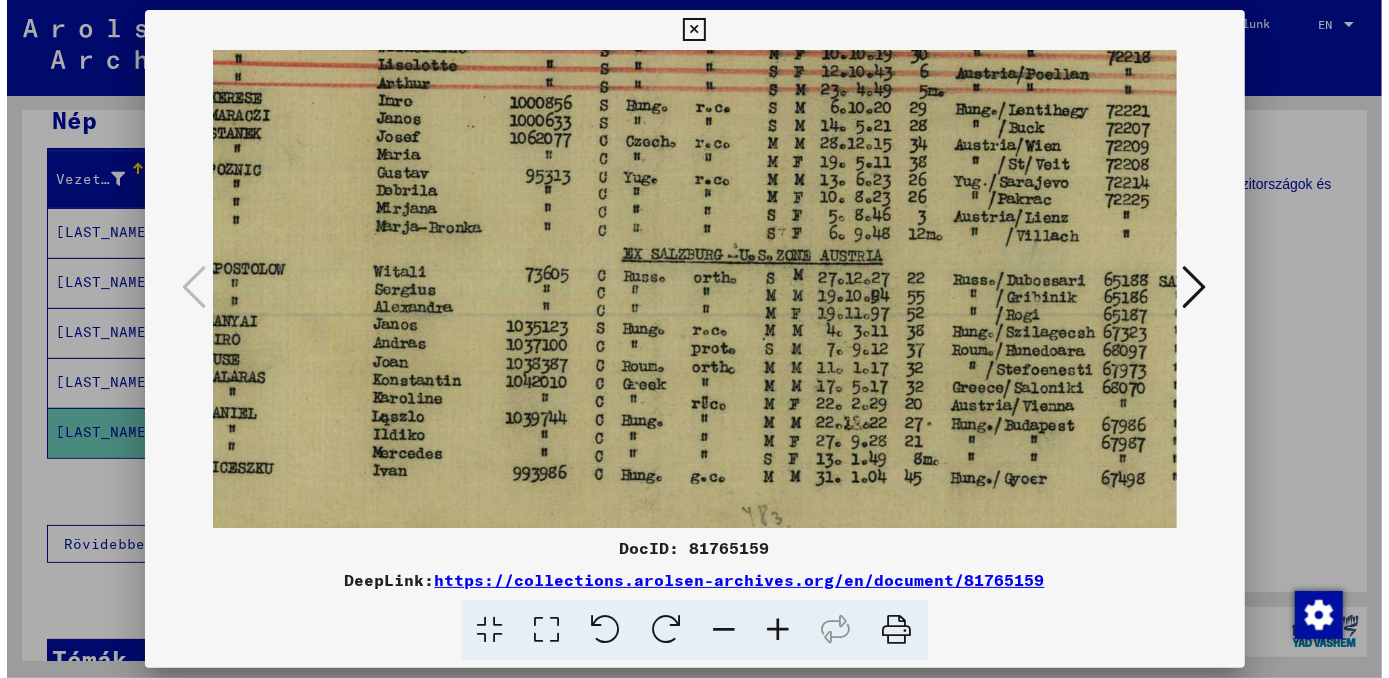 scroll, scrollTop: 0, scrollLeft: 0, axis: both 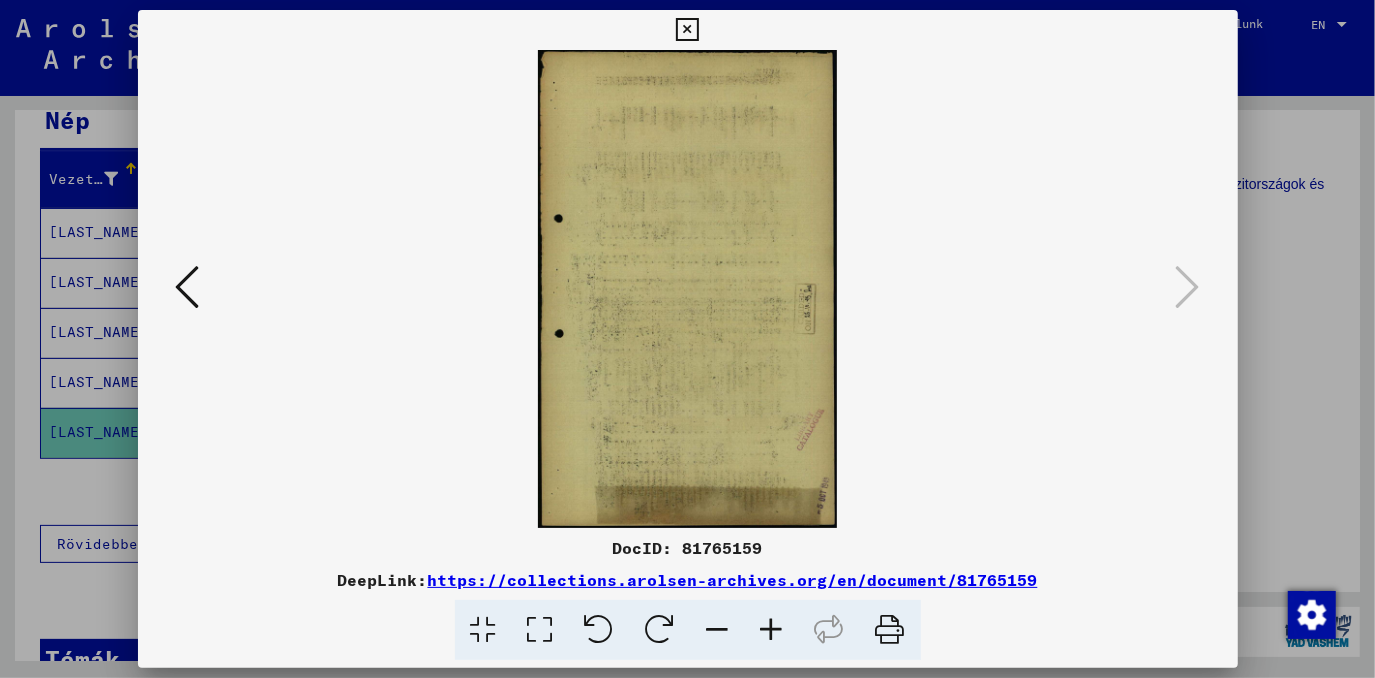 click at bounding box center (687, 339) 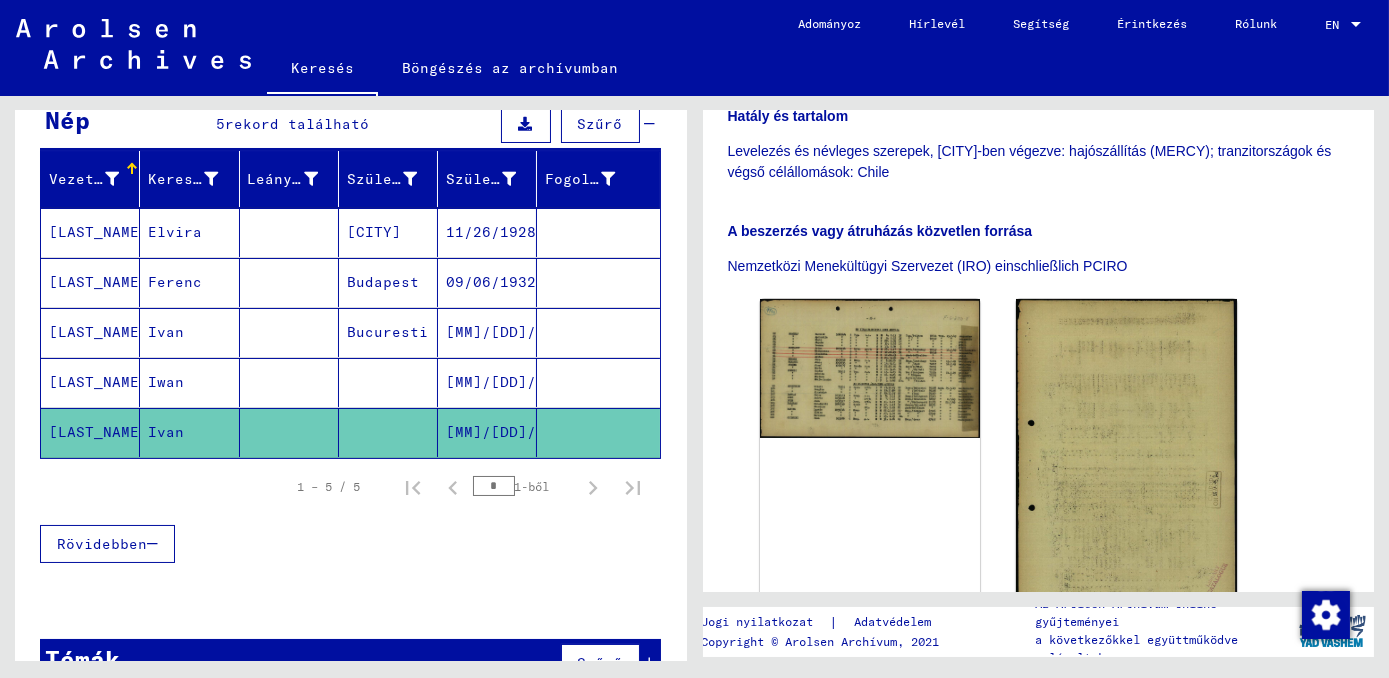 click on "09/06/1932" at bounding box center (487, 332) 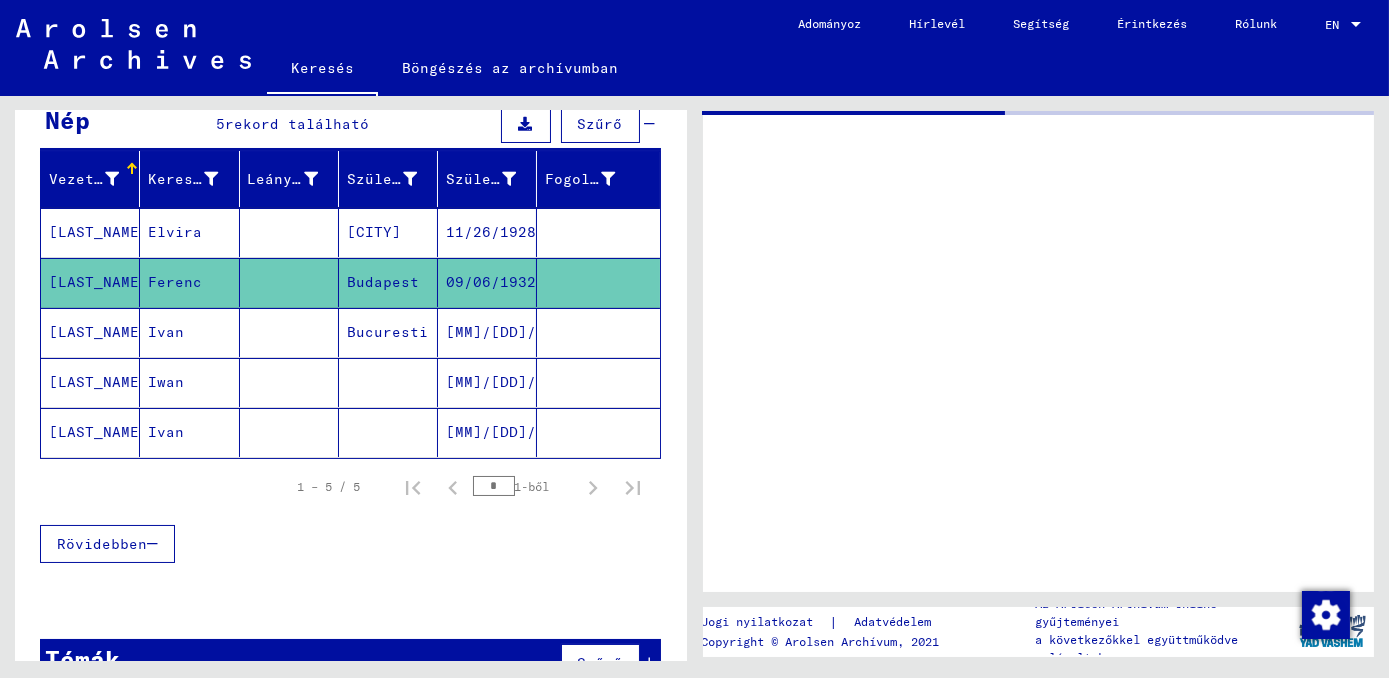 scroll, scrollTop: 0, scrollLeft: 0, axis: both 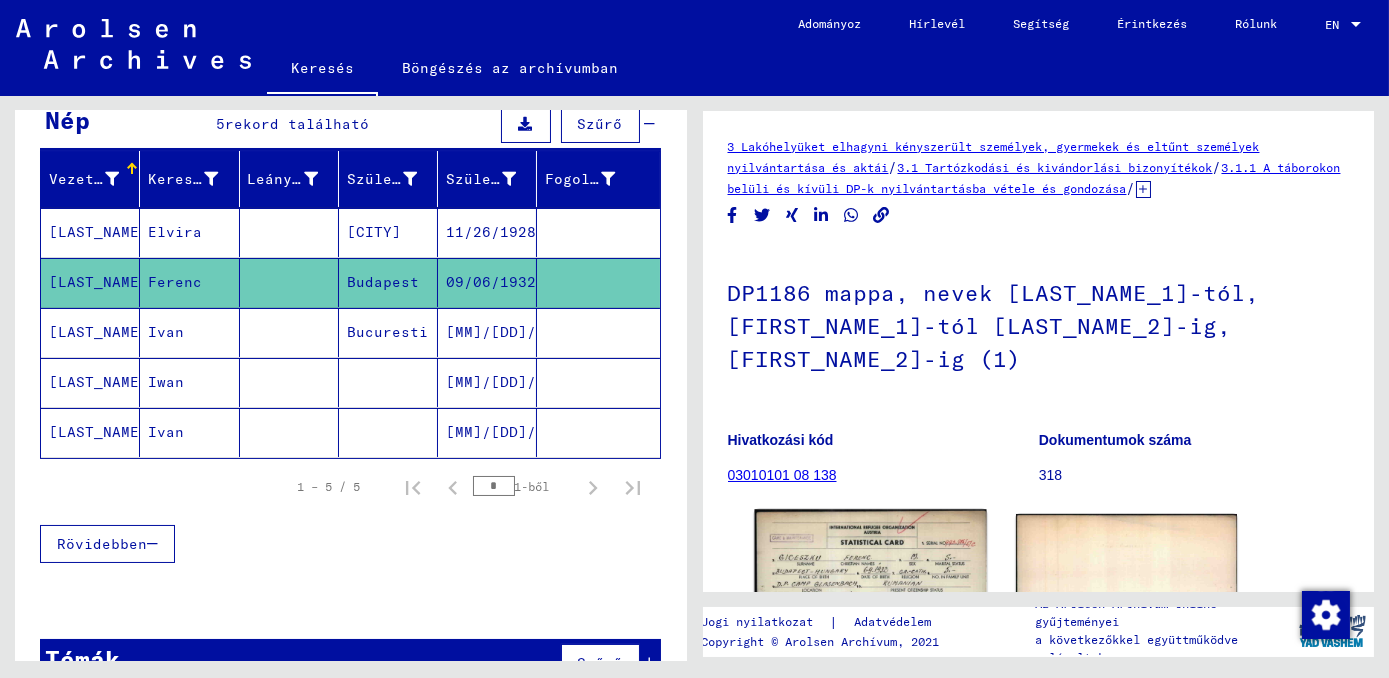 click 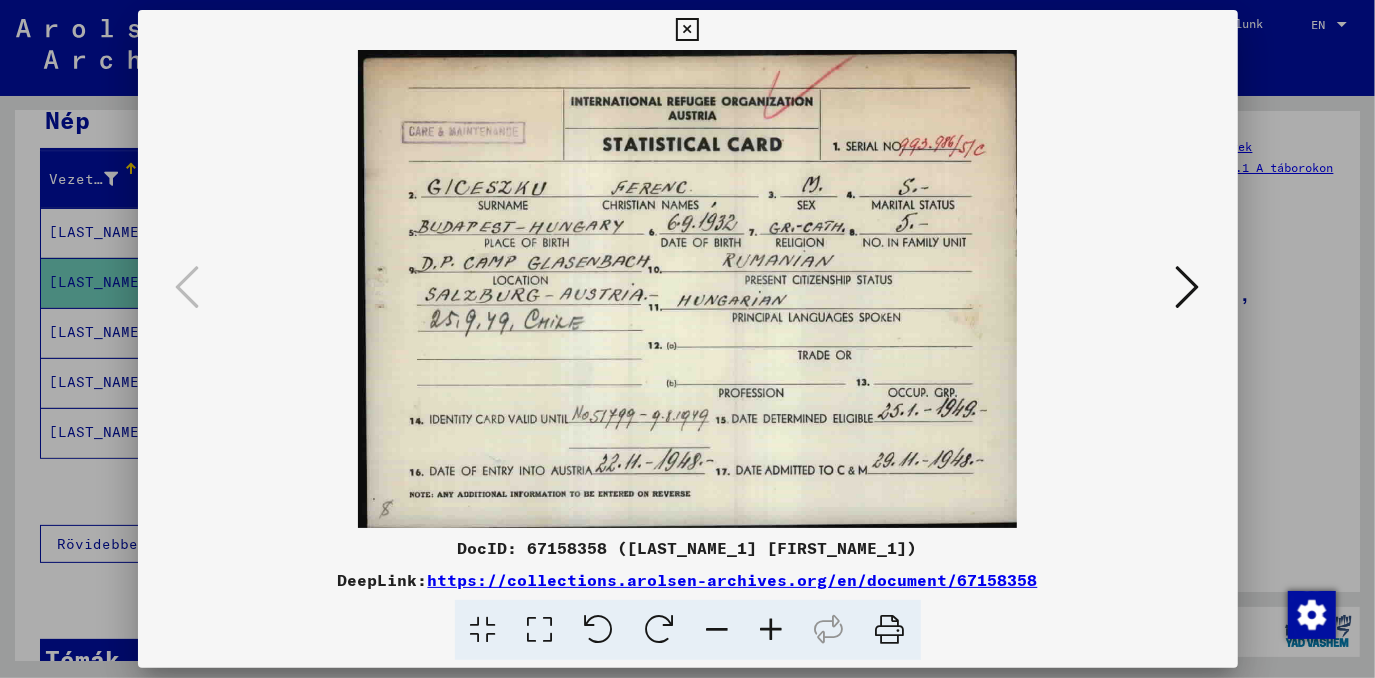 click at bounding box center [1188, 288] 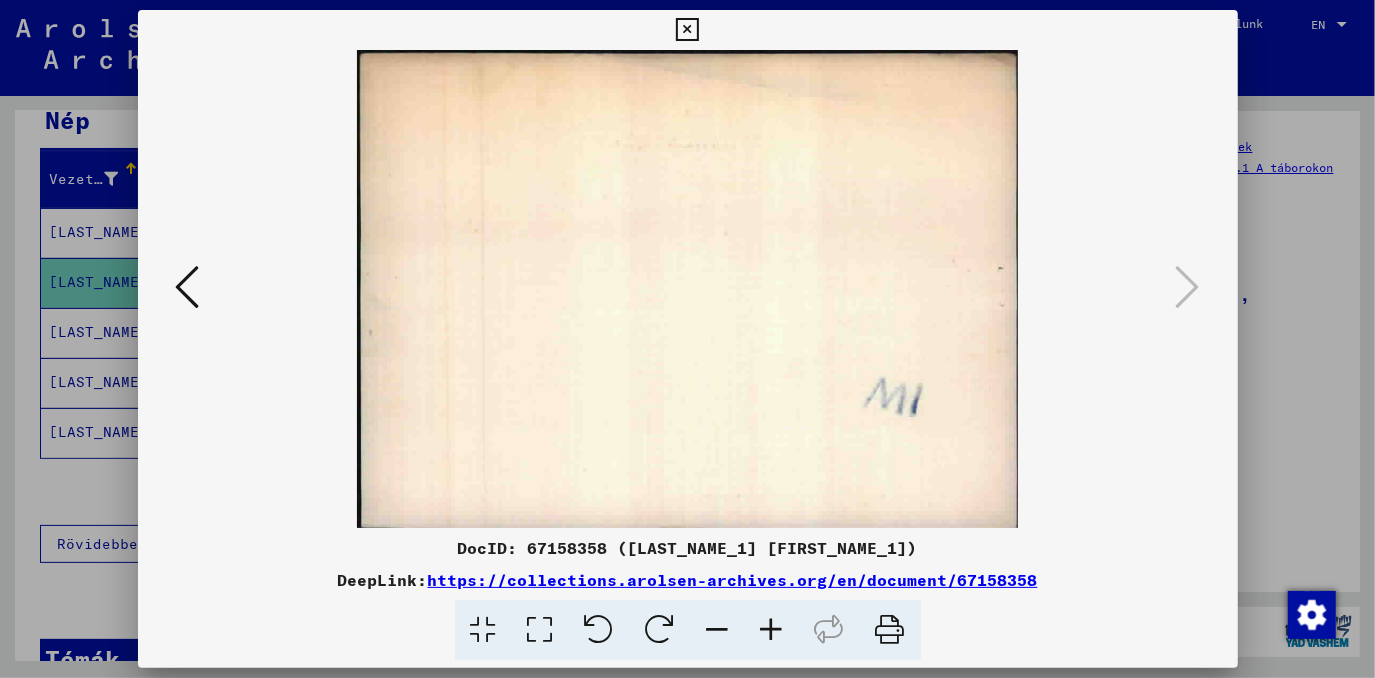 click at bounding box center (687, 339) 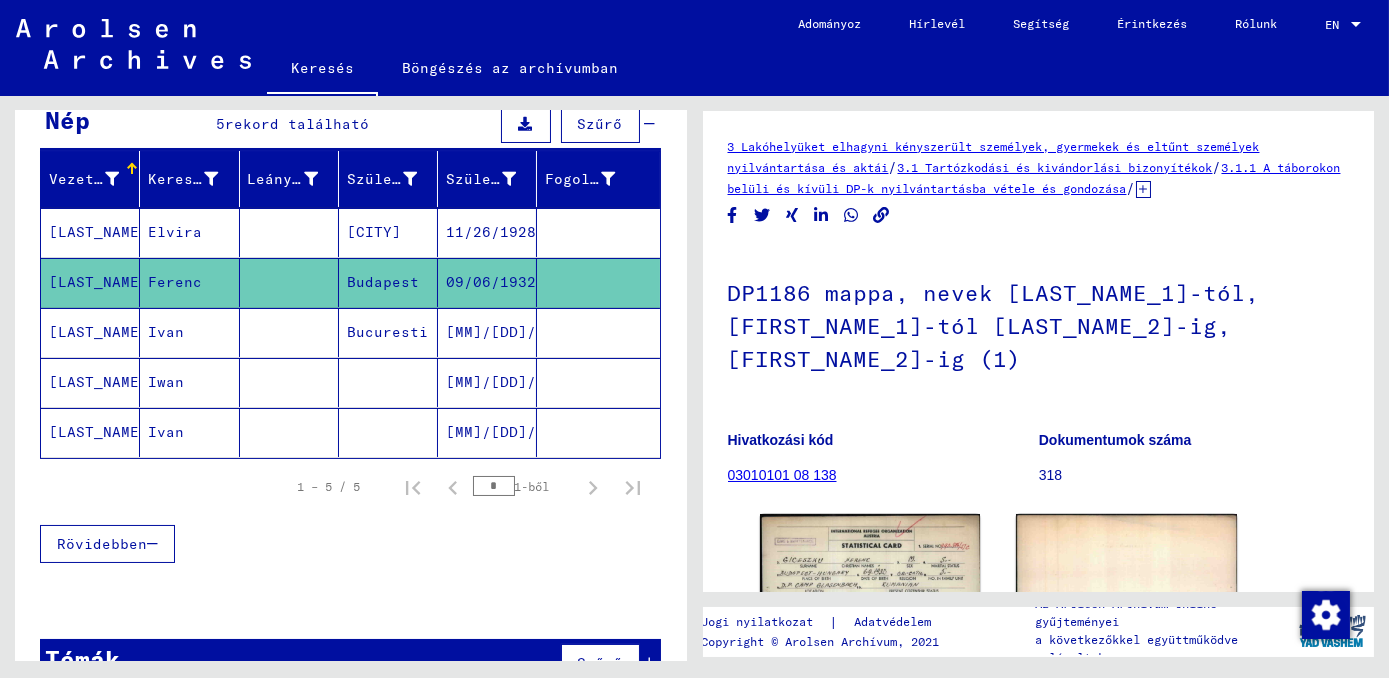 click on "[MM]/[DD]/[YYYY]" at bounding box center (487, 382) 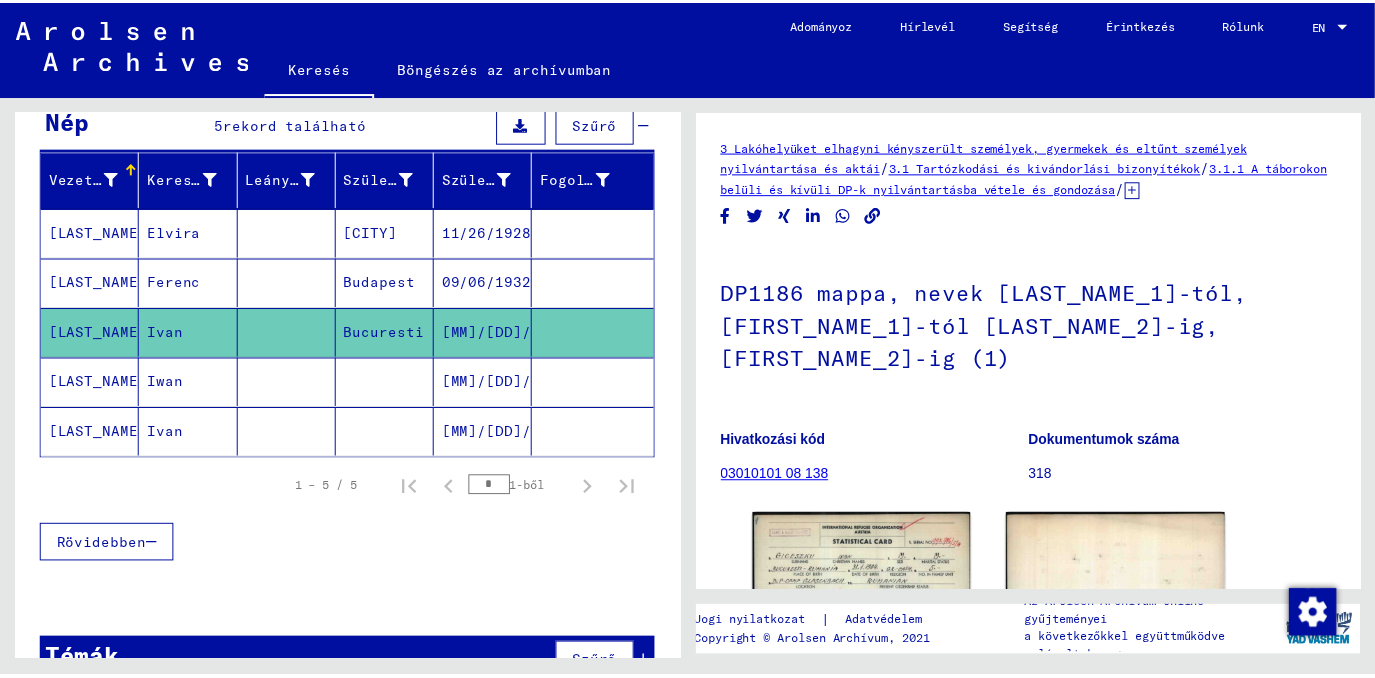 scroll, scrollTop: 0, scrollLeft: 0, axis: both 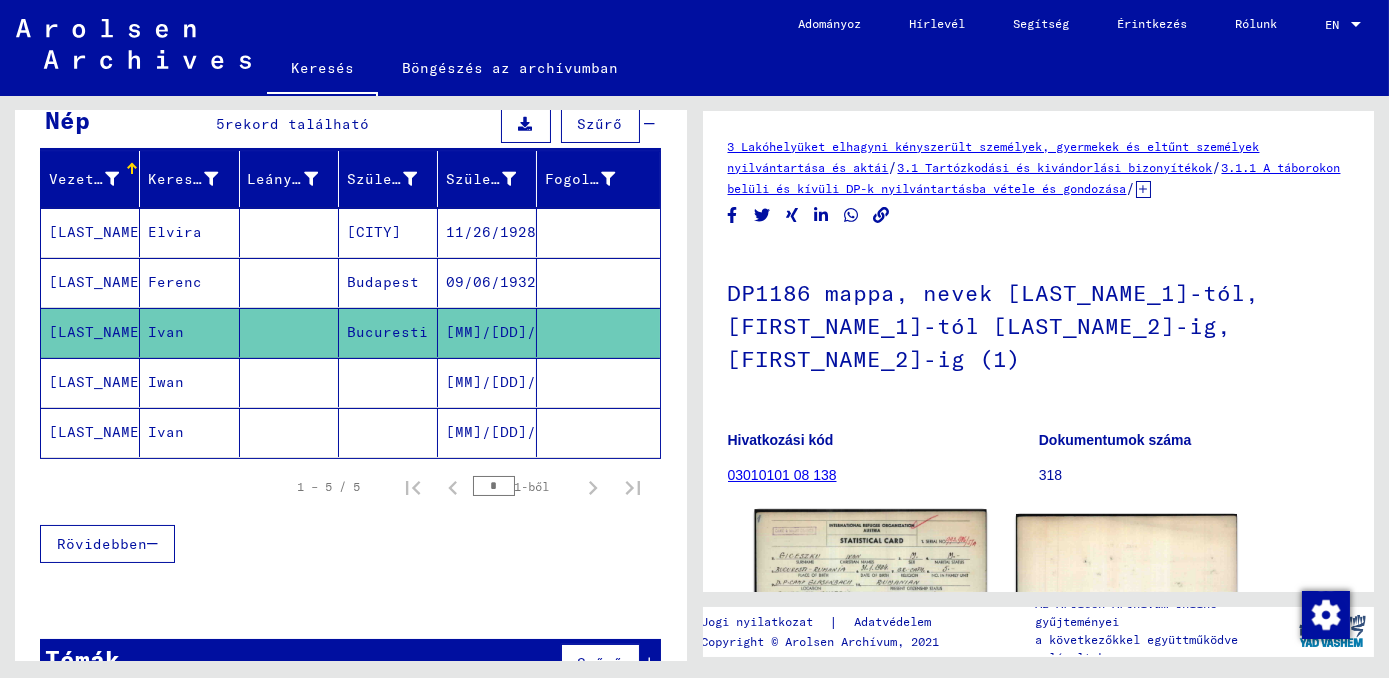 click 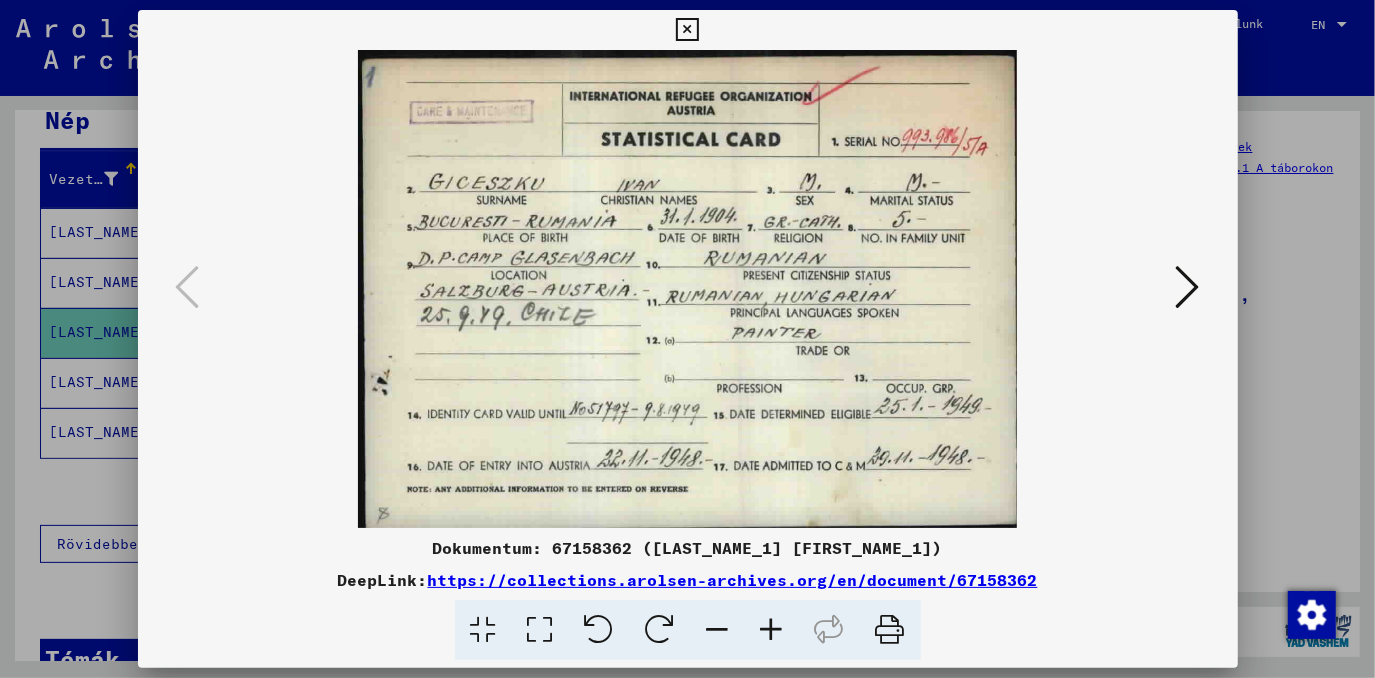 click at bounding box center [772, 630] 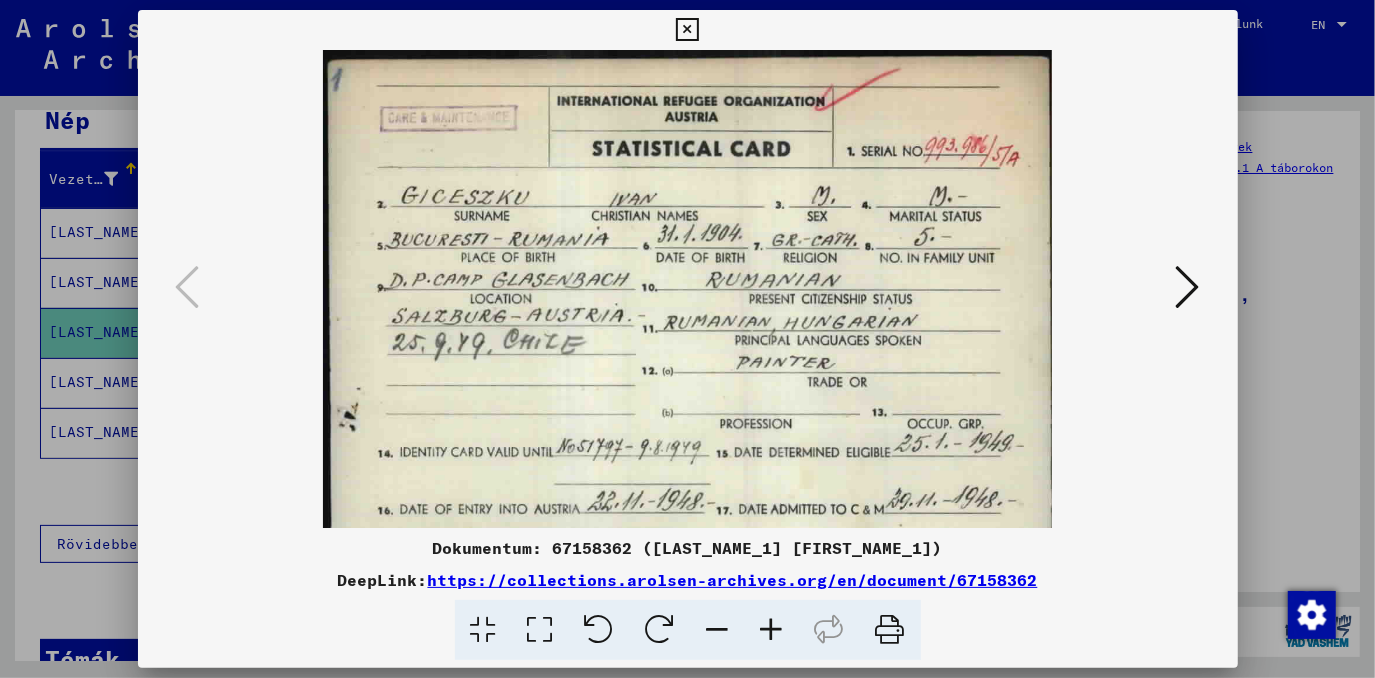 click at bounding box center [772, 630] 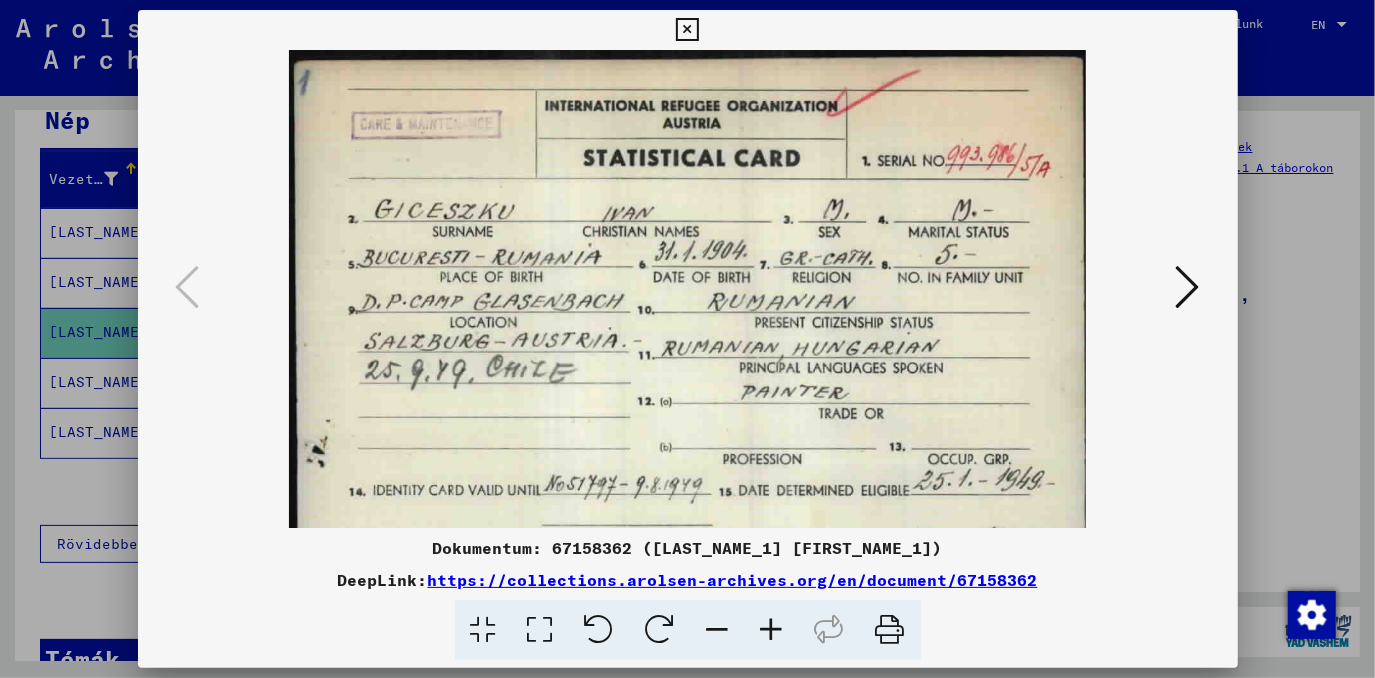 click at bounding box center [772, 630] 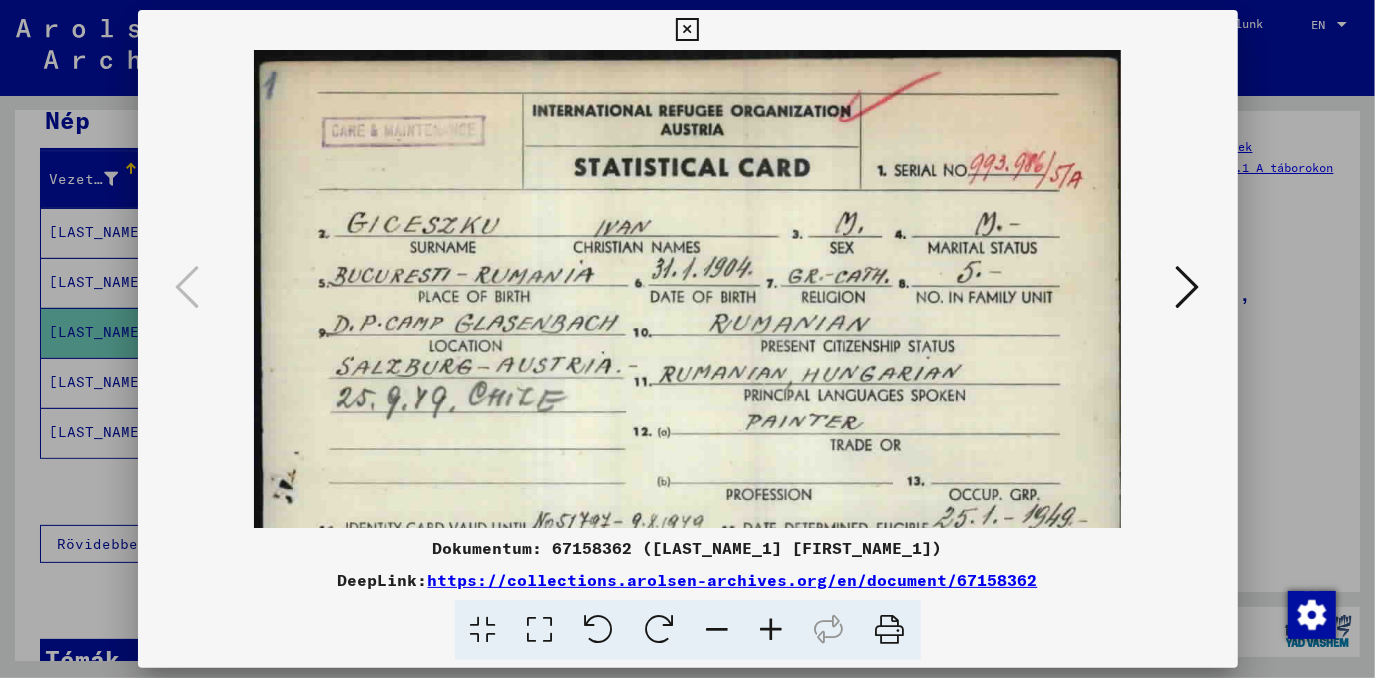click at bounding box center [772, 630] 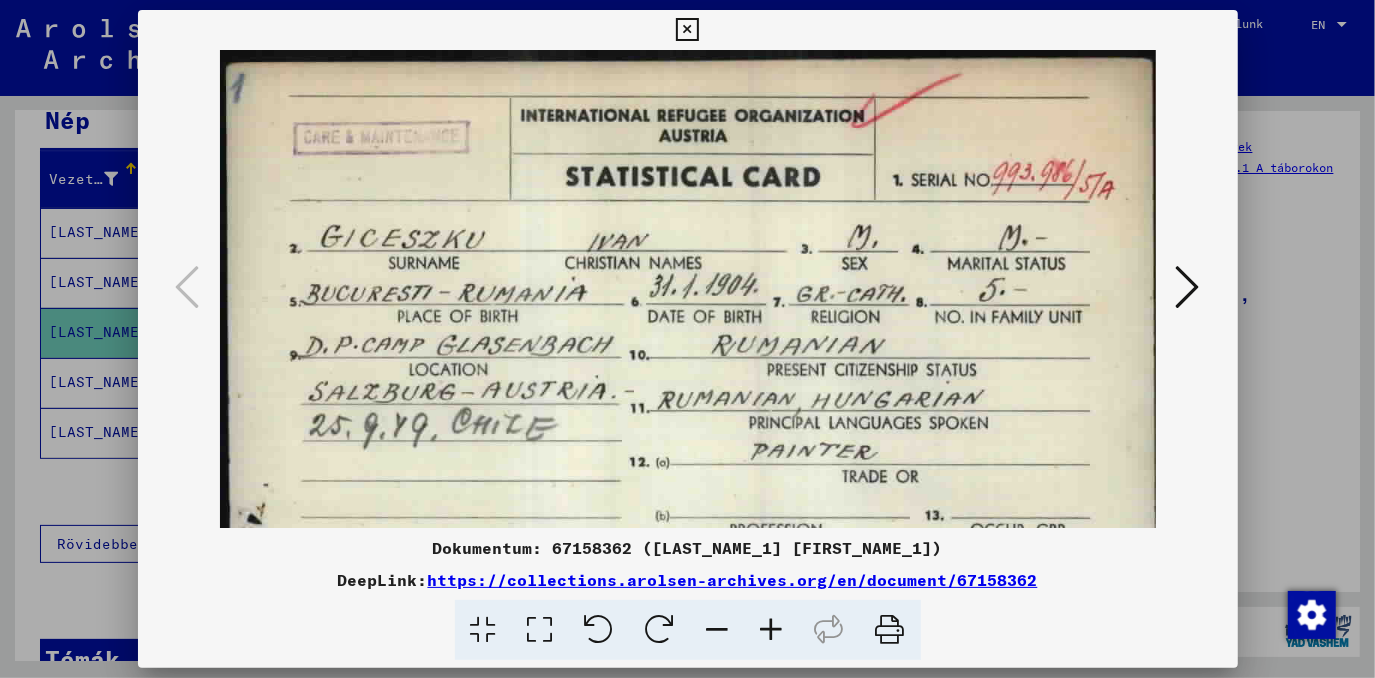 click at bounding box center [772, 630] 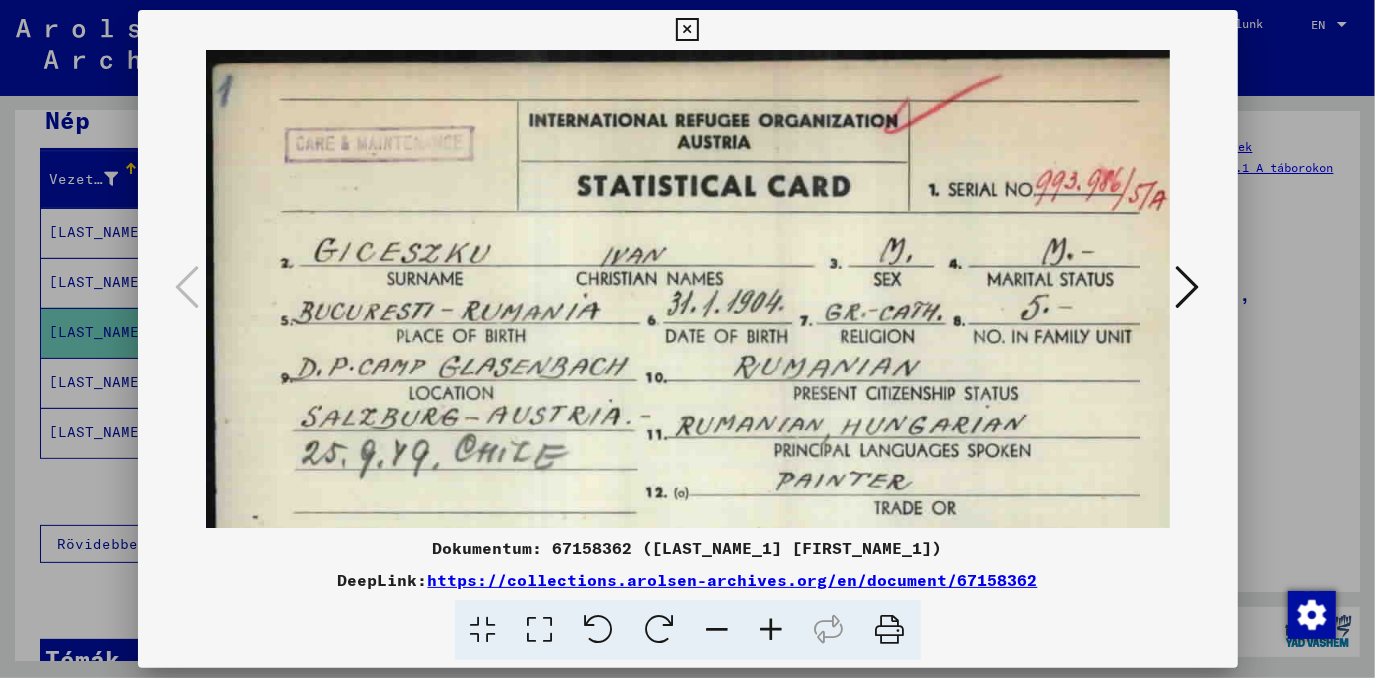 click at bounding box center (772, 630) 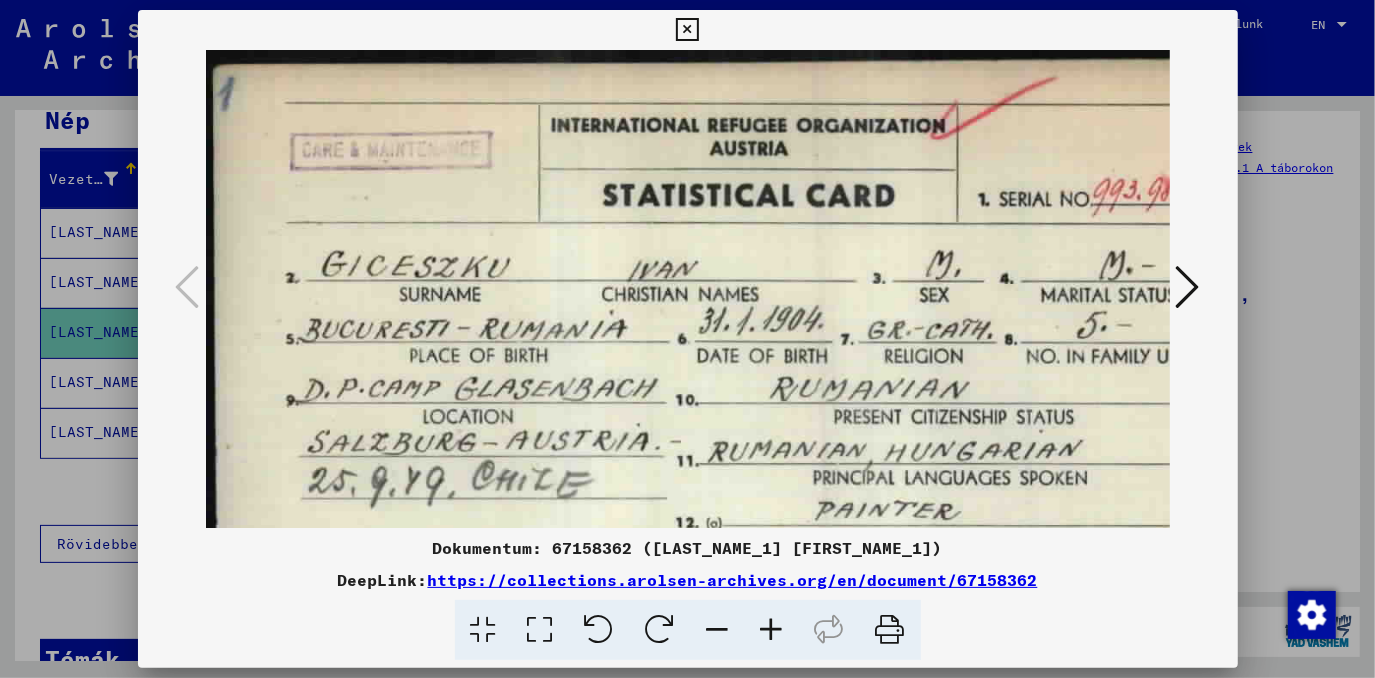 click at bounding box center [772, 630] 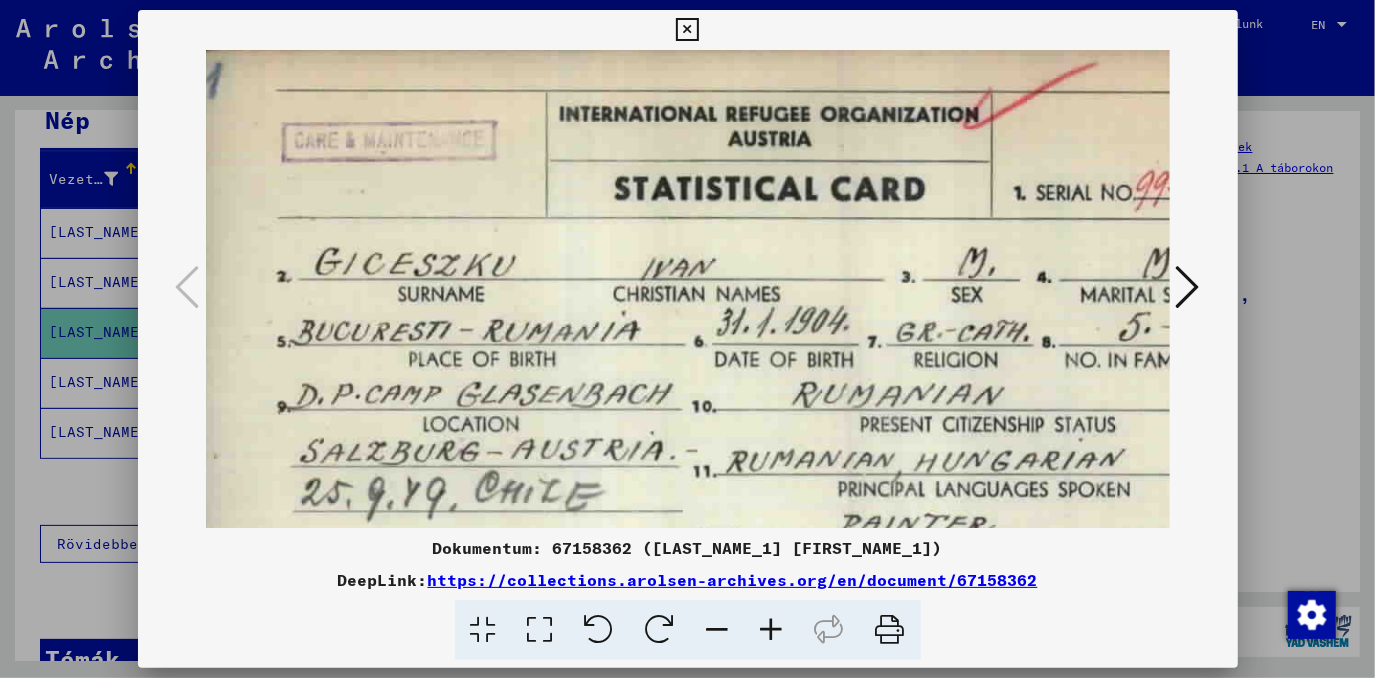 scroll, scrollTop: 19, scrollLeft: 0, axis: vertical 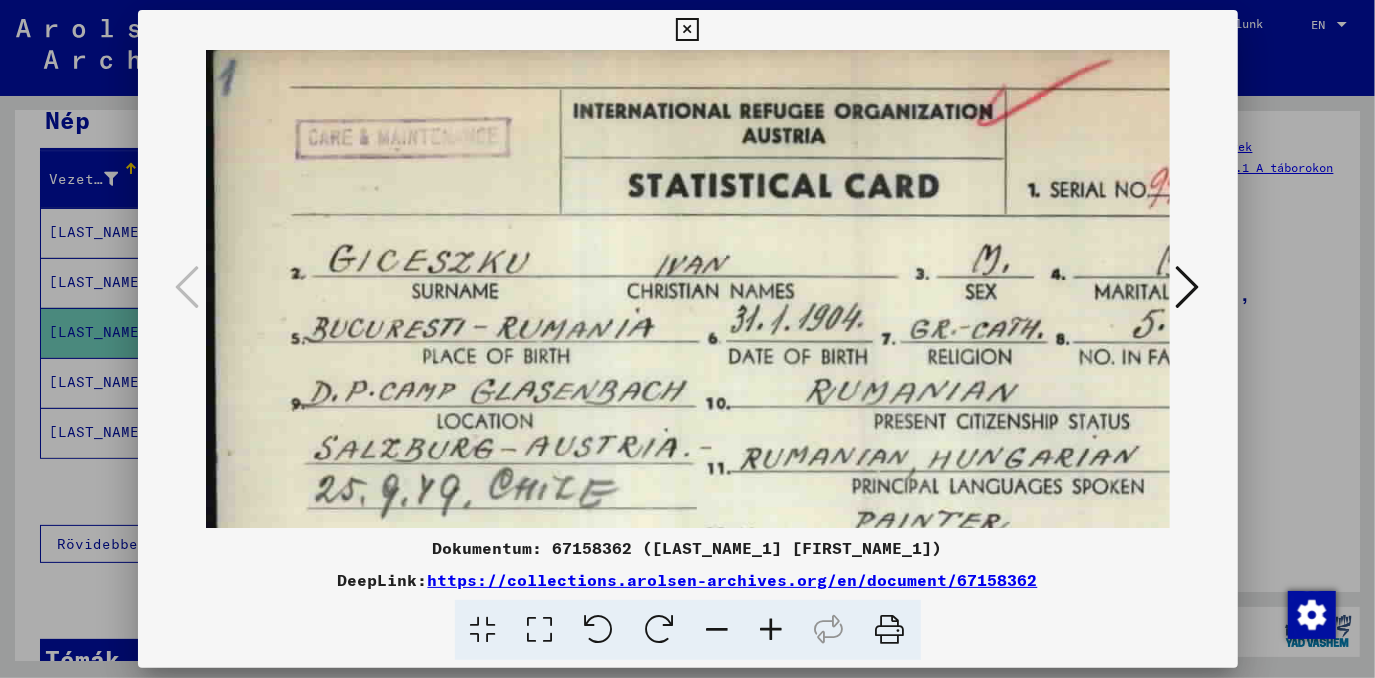 drag, startPoint x: 757, startPoint y: 393, endPoint x: 760, endPoint y: 372, distance: 21.213203 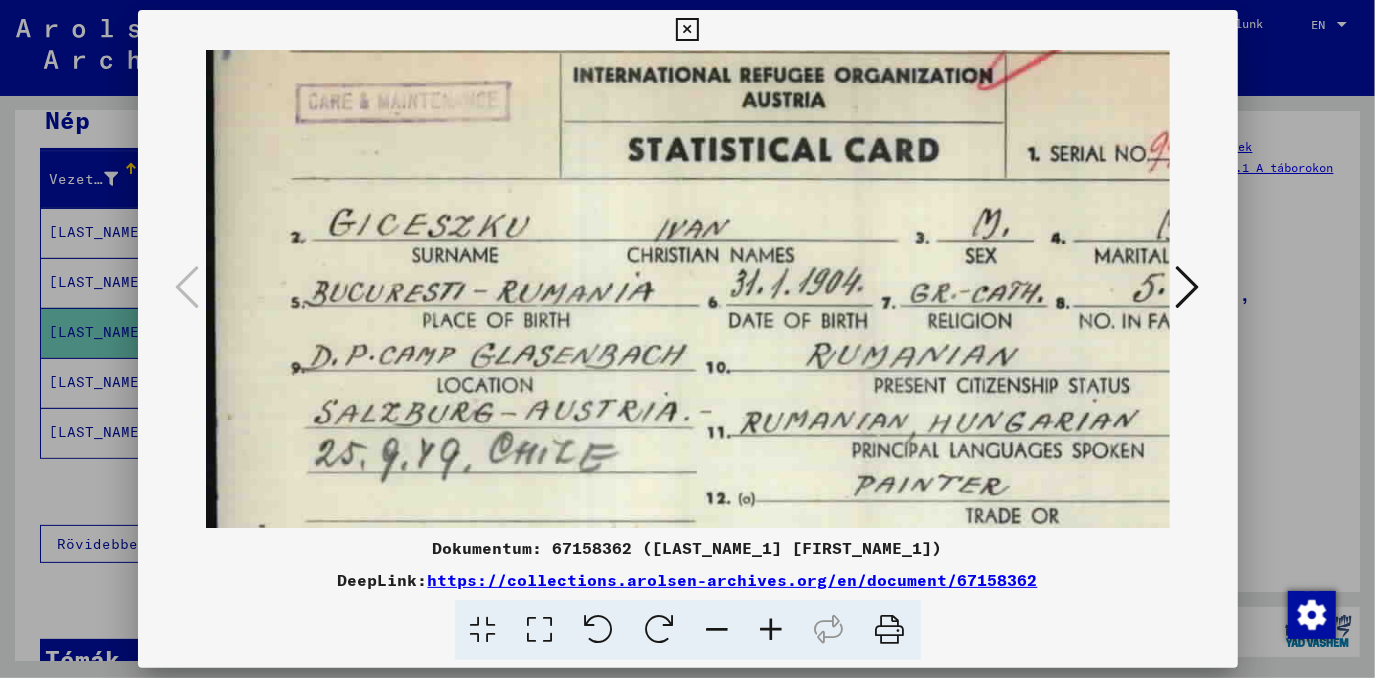 scroll, scrollTop: 56, scrollLeft: 0, axis: vertical 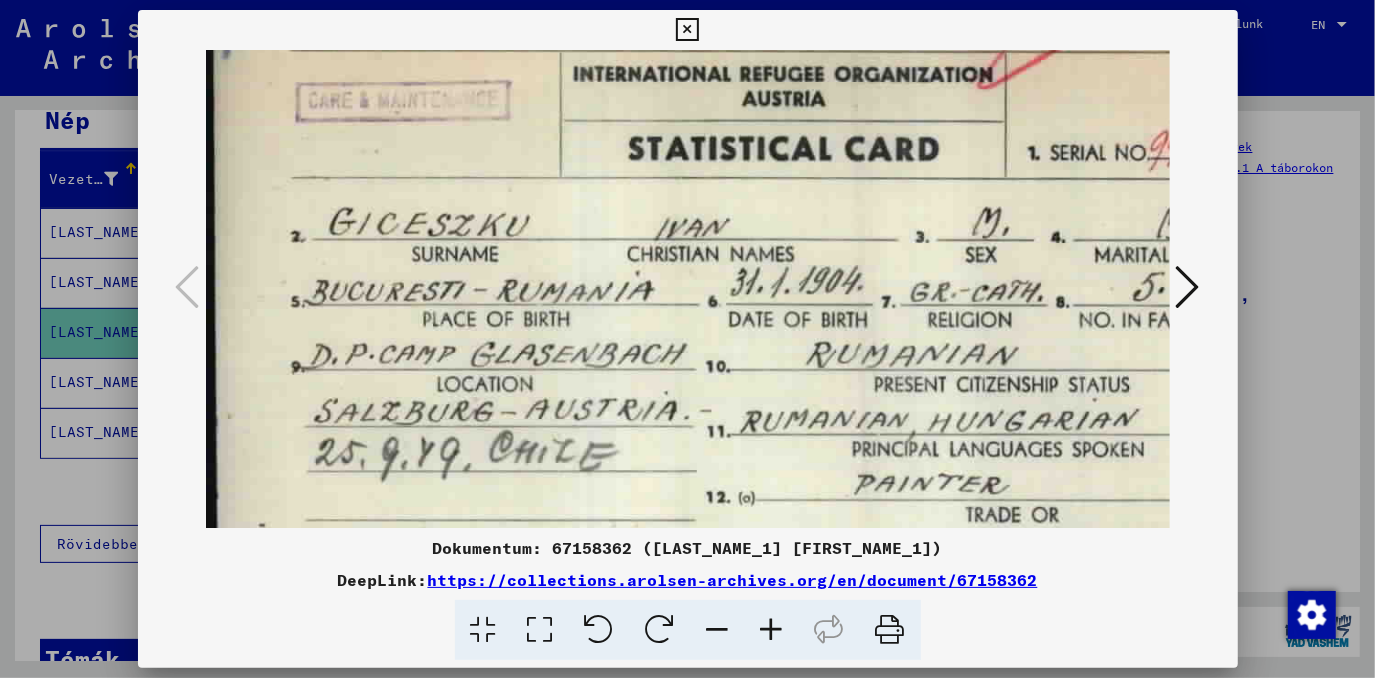 drag, startPoint x: 602, startPoint y: 428, endPoint x: 604, endPoint y: 388, distance: 40.04997 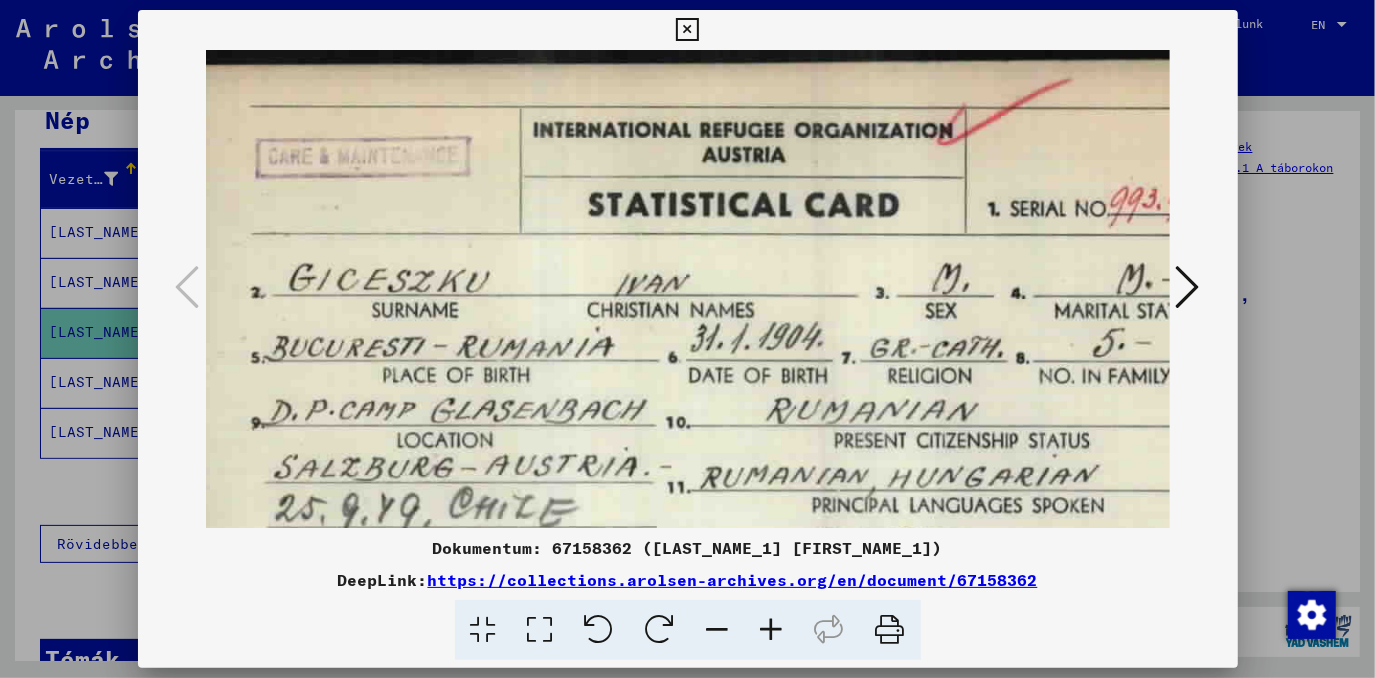 scroll, scrollTop: 0, scrollLeft: 43, axis: horizontal 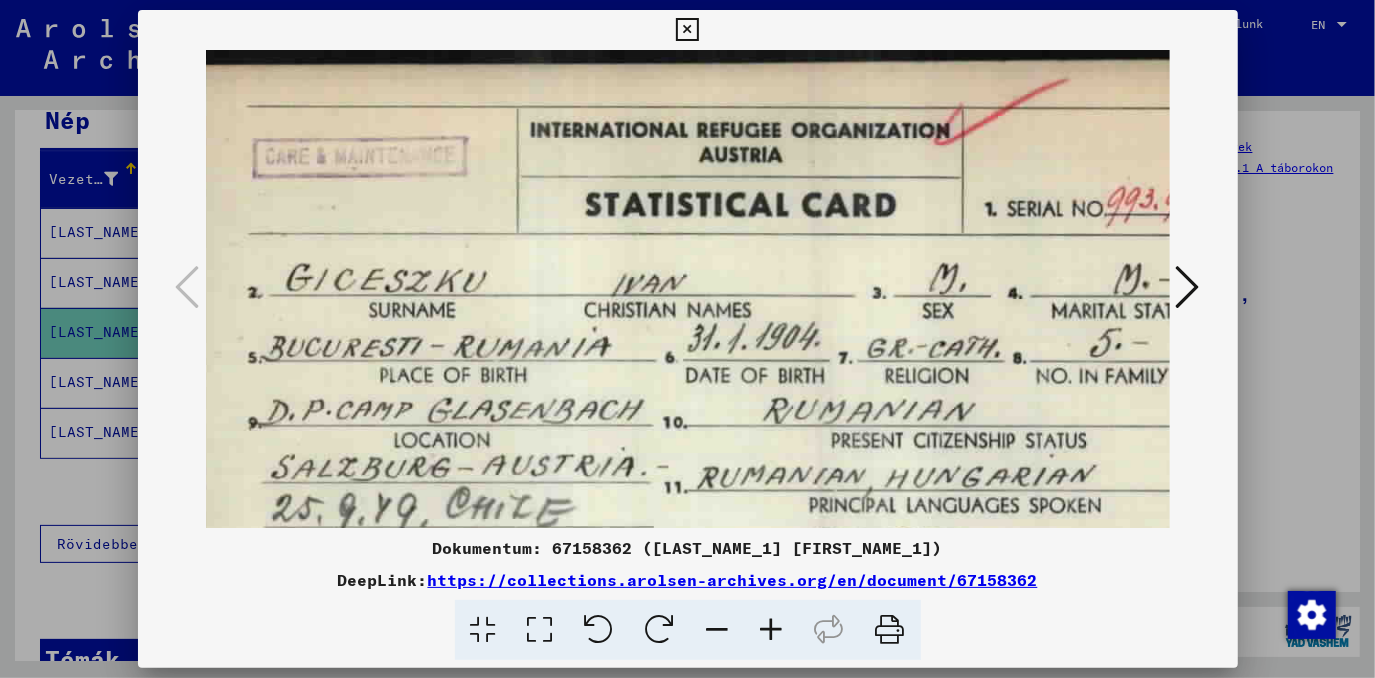 drag, startPoint x: 628, startPoint y: 300, endPoint x: 585, endPoint y: 436, distance: 142.6359 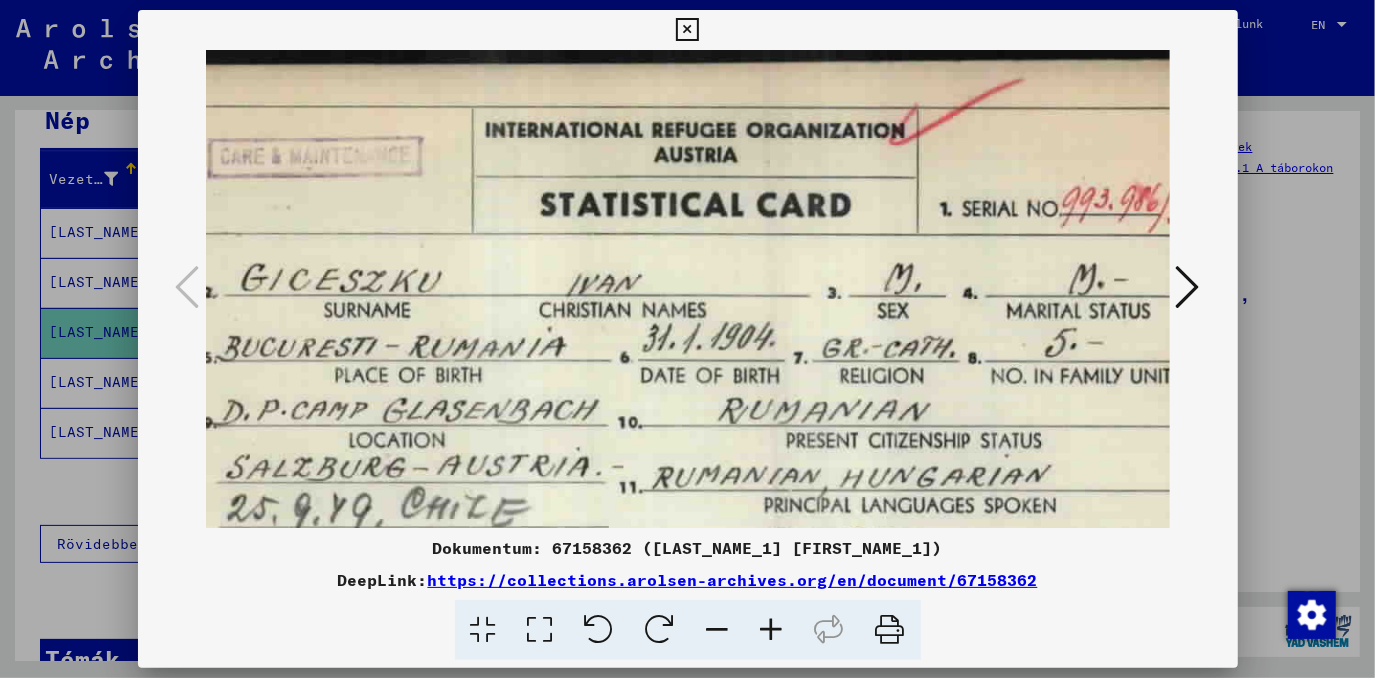 scroll, scrollTop: 0, scrollLeft: 90, axis: horizontal 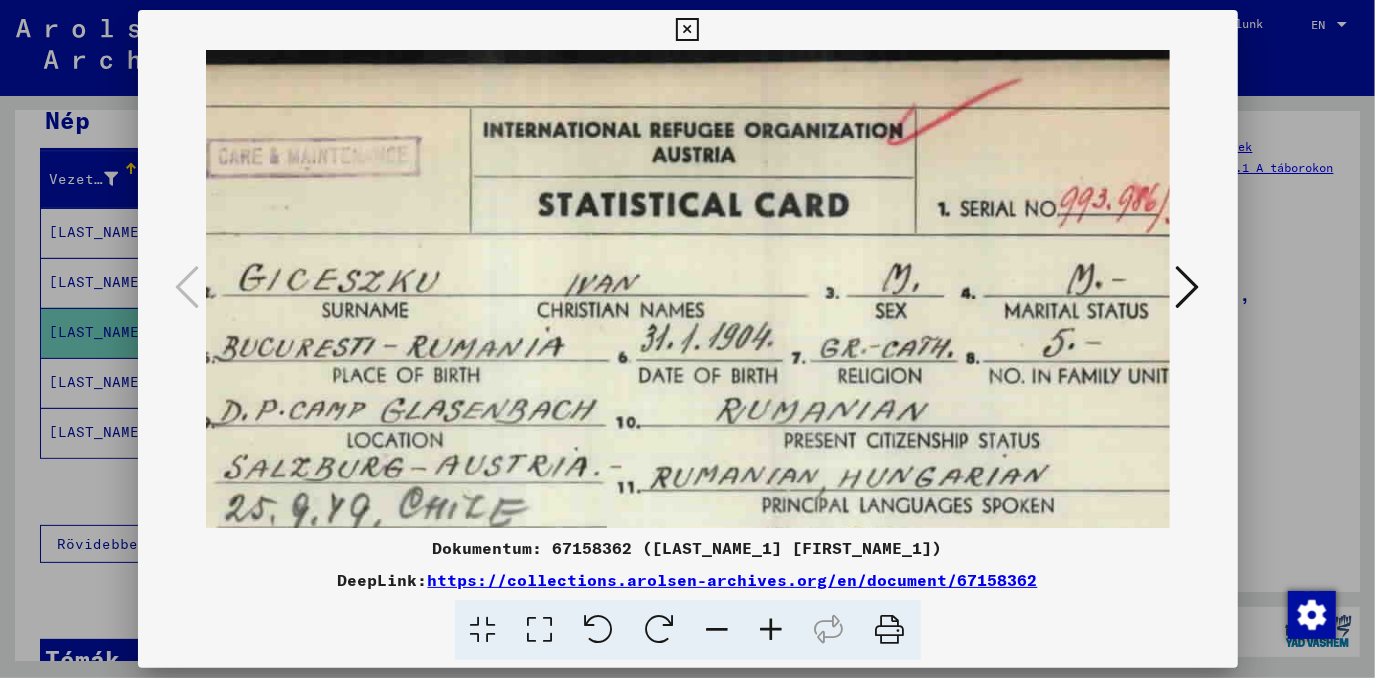 drag, startPoint x: 732, startPoint y: 426, endPoint x: 712, endPoint y: 437, distance: 22.825424 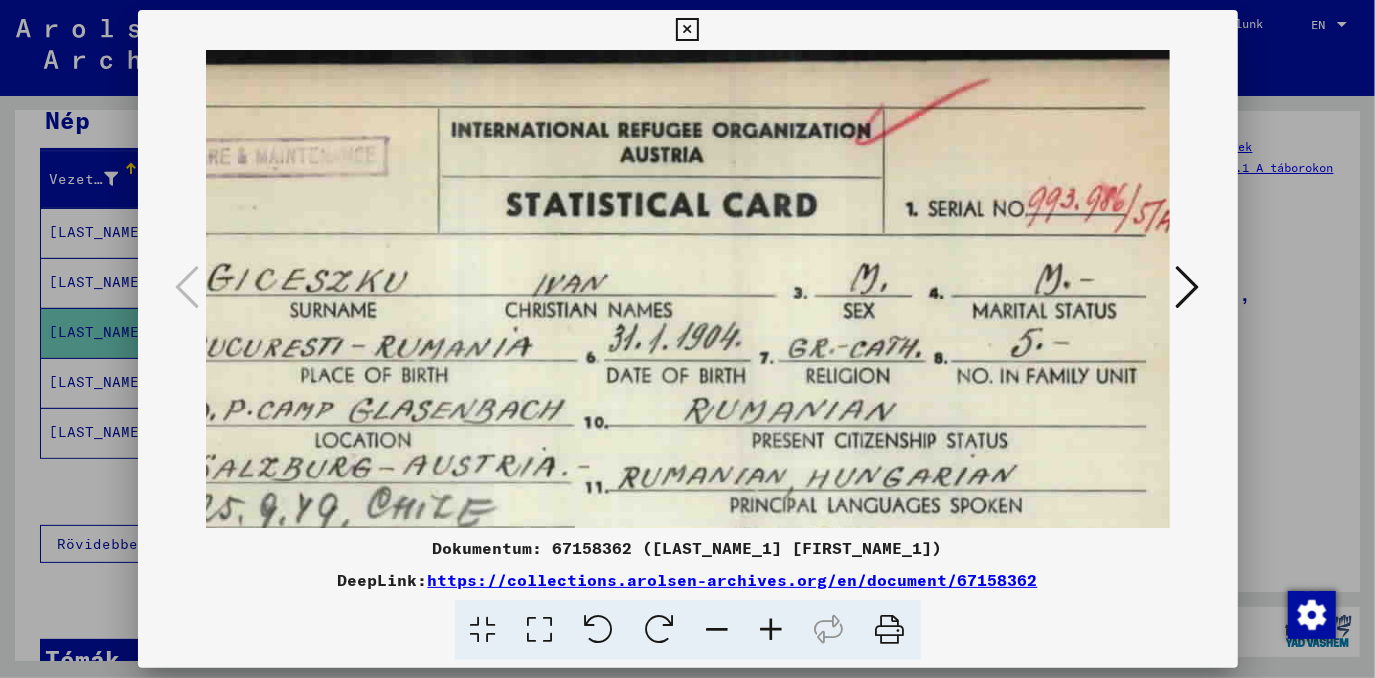 scroll, scrollTop: 0, scrollLeft: 121, axis: horizontal 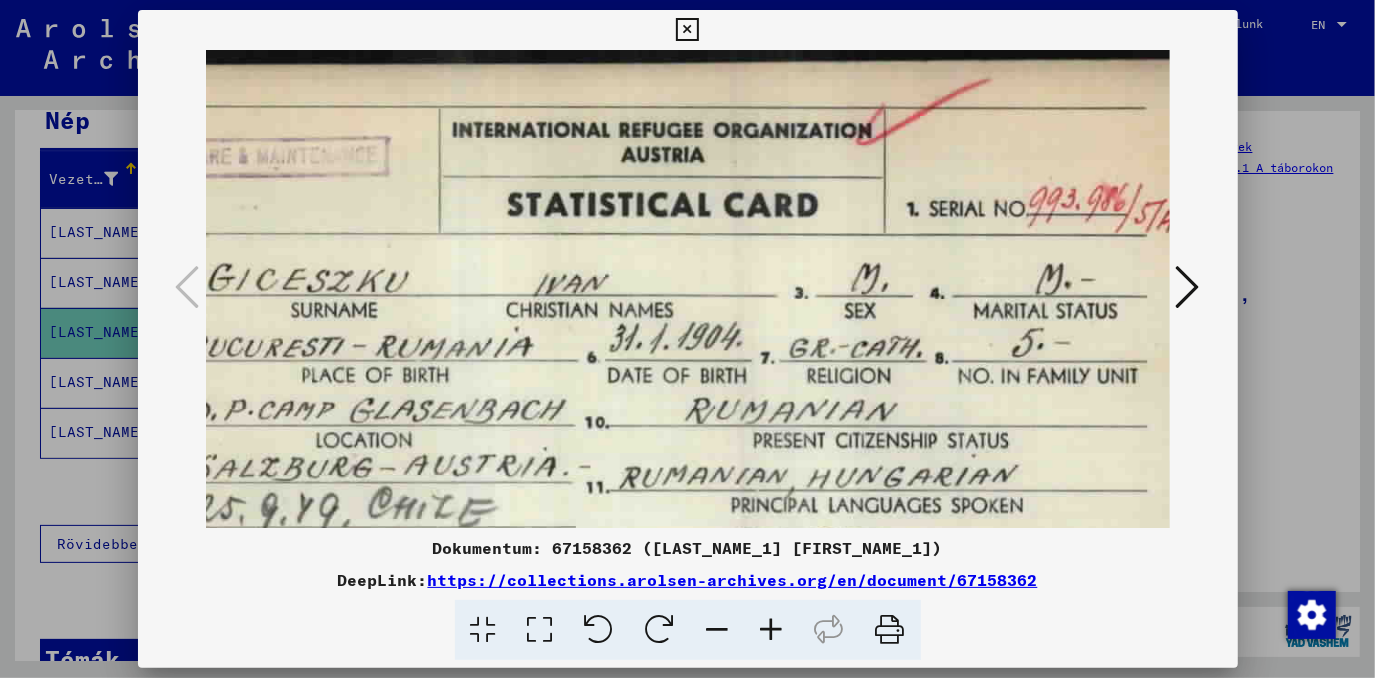 drag, startPoint x: 744, startPoint y: 299, endPoint x: 714, endPoint y: 300, distance: 30.016663 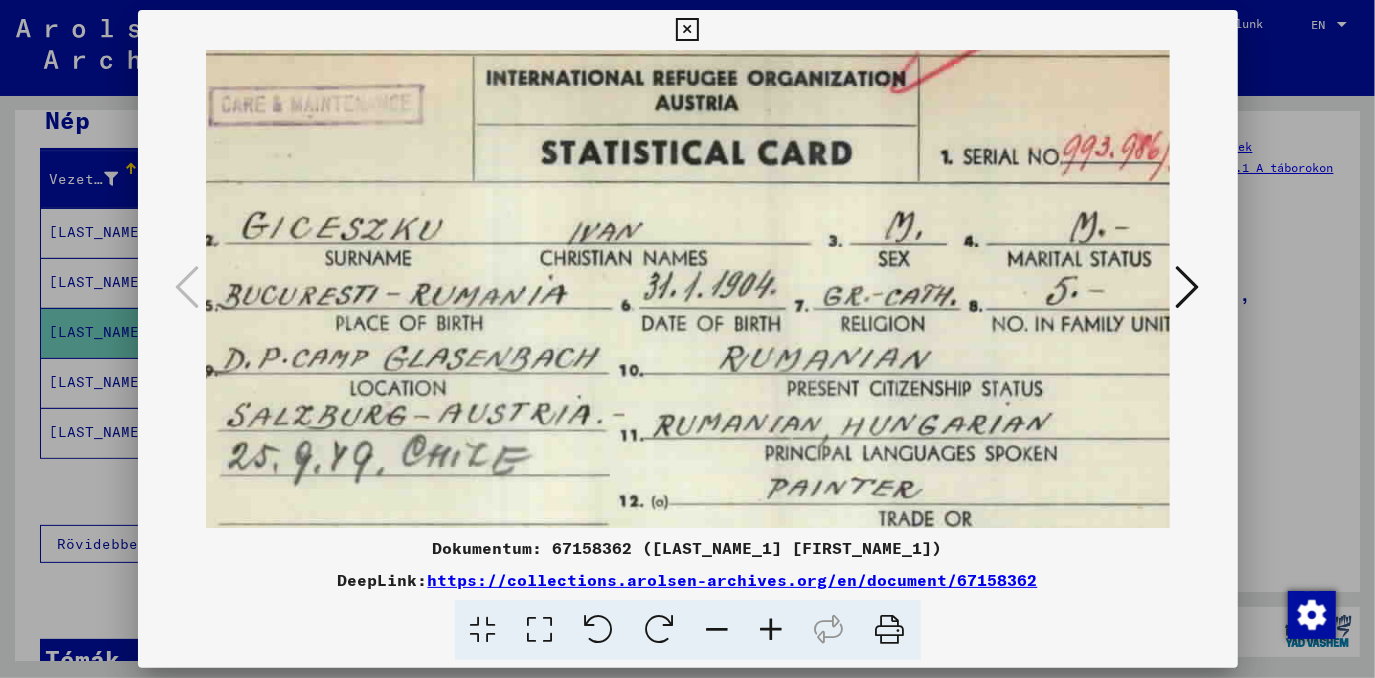 scroll, scrollTop: 54, scrollLeft: 80, axis: both 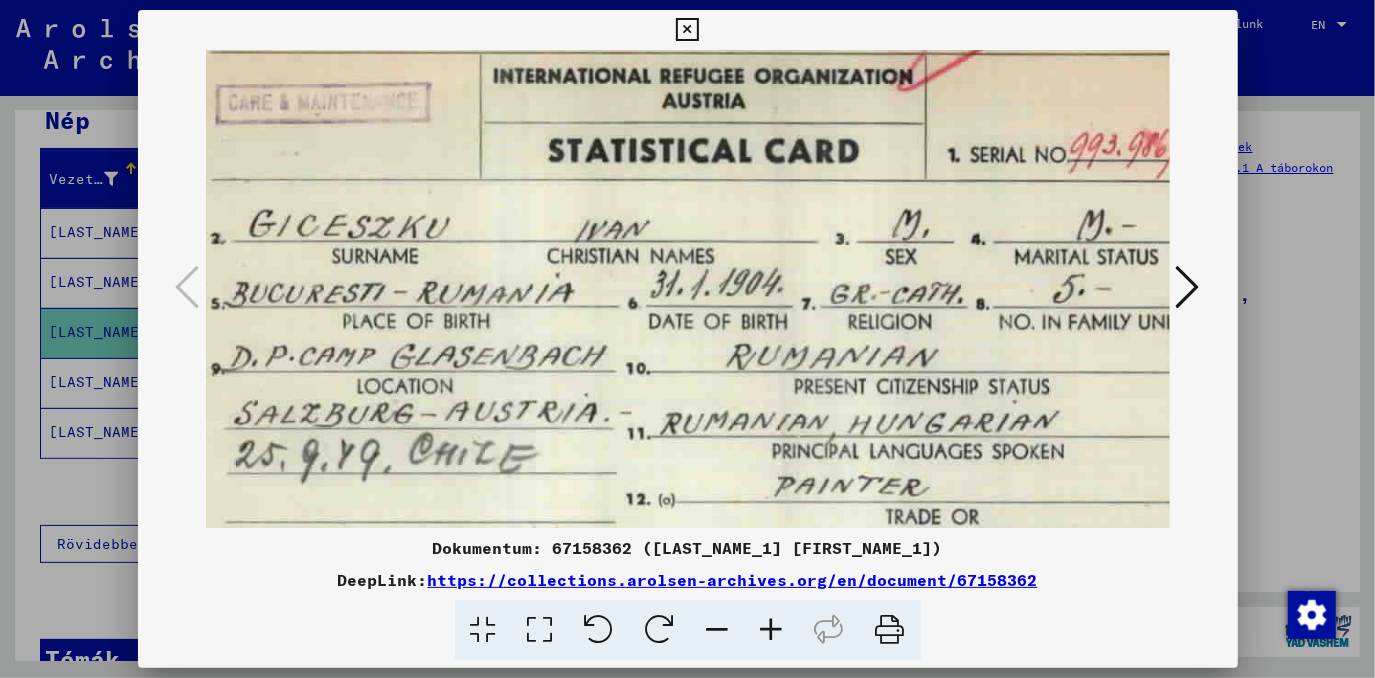 drag, startPoint x: 714, startPoint y: 300, endPoint x: 759, endPoint y: 244, distance: 71.8401 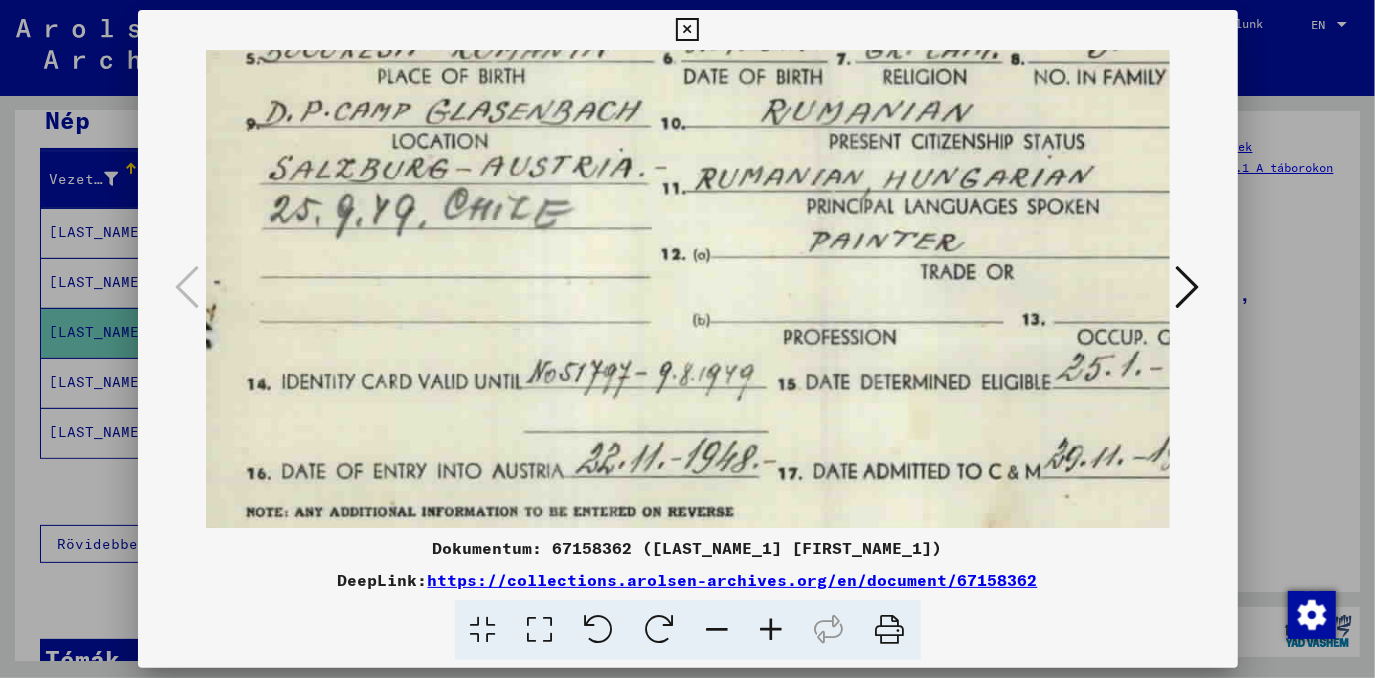 scroll, scrollTop: 267, scrollLeft: 47, axis: both 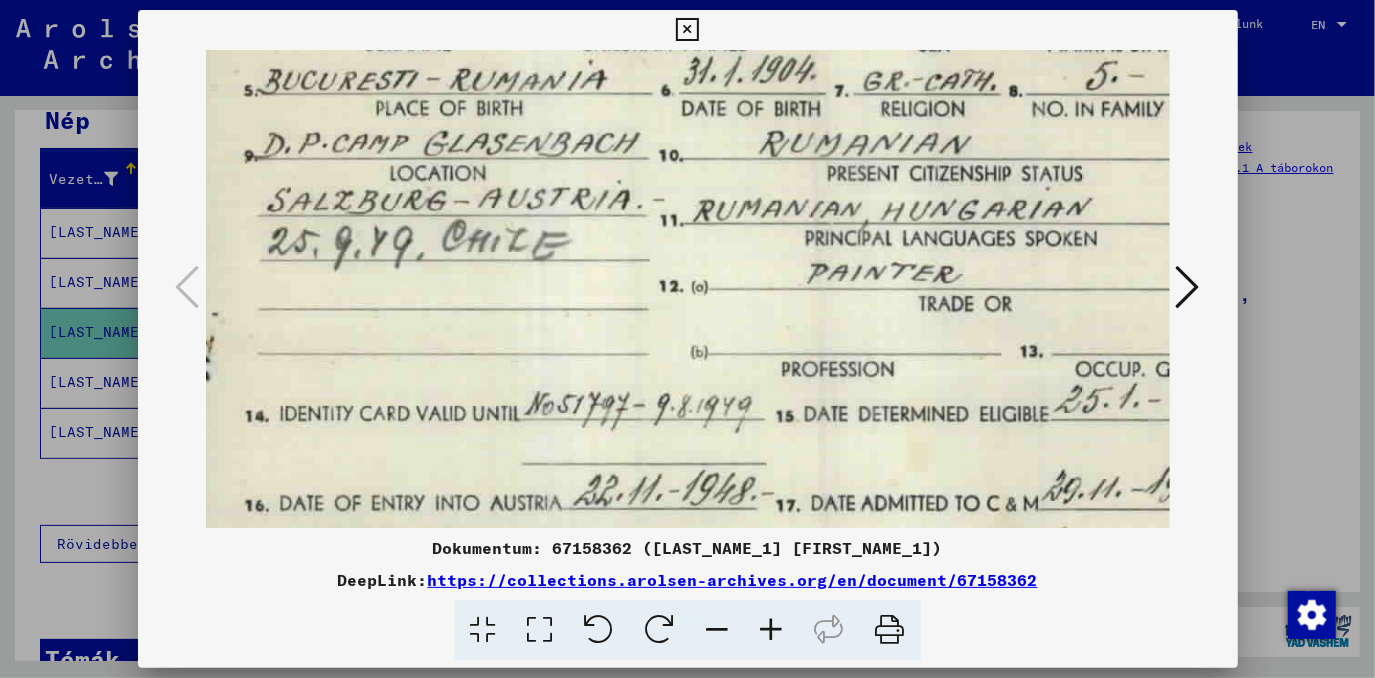 drag, startPoint x: 453, startPoint y: 487, endPoint x: 483, endPoint y: 265, distance: 224.01785 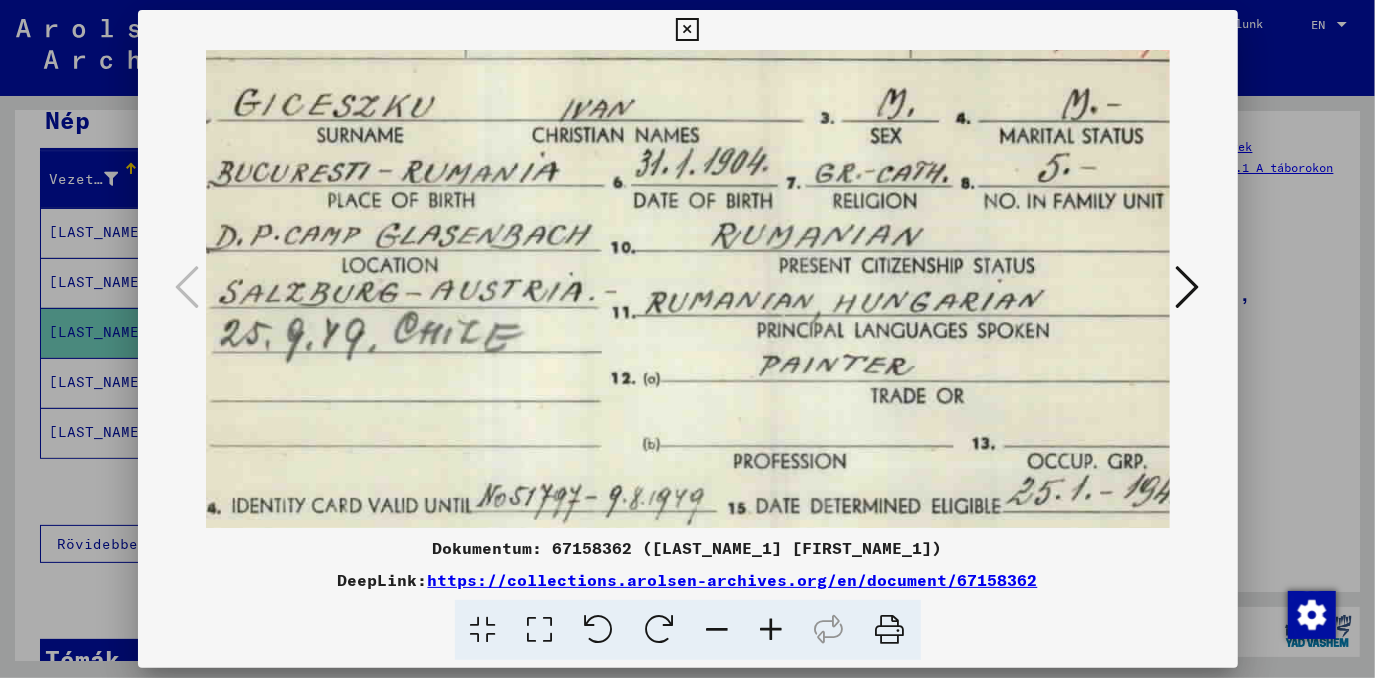 drag, startPoint x: 525, startPoint y: 289, endPoint x: 450, endPoint y: 460, distance: 186.7244 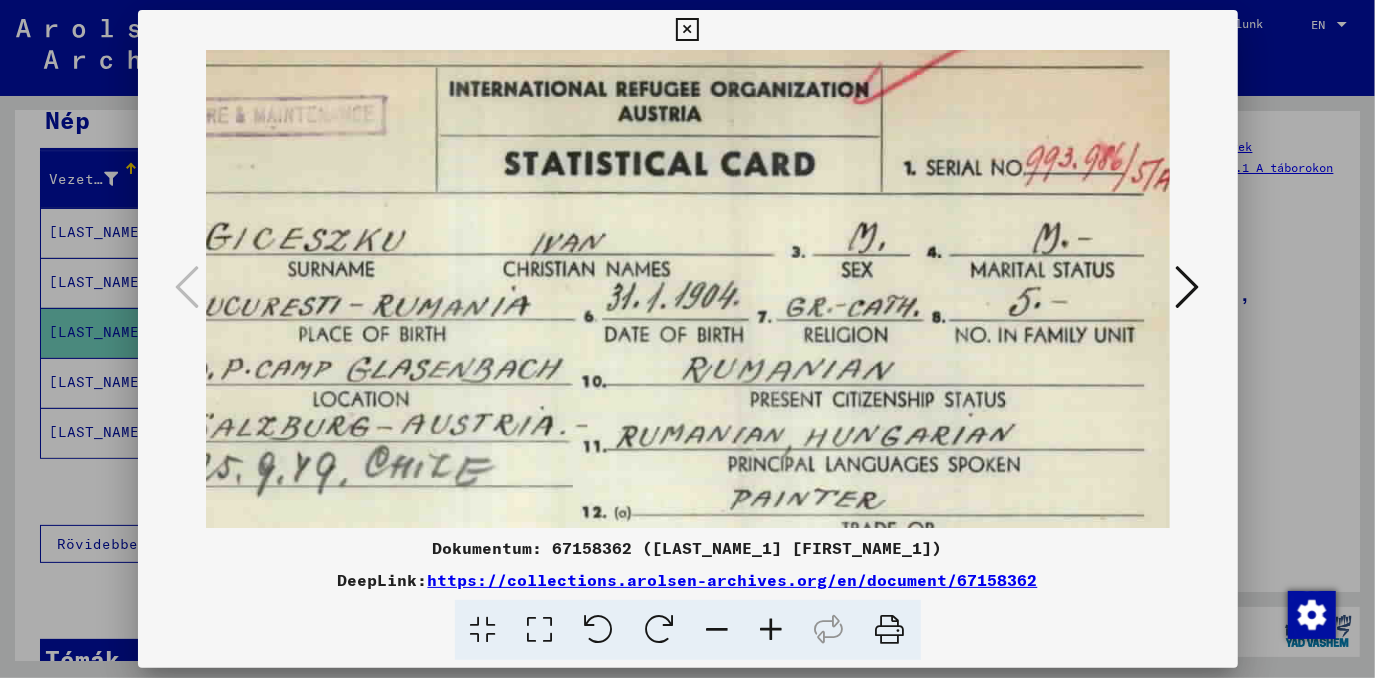 scroll, scrollTop: 5, scrollLeft: 129, axis: both 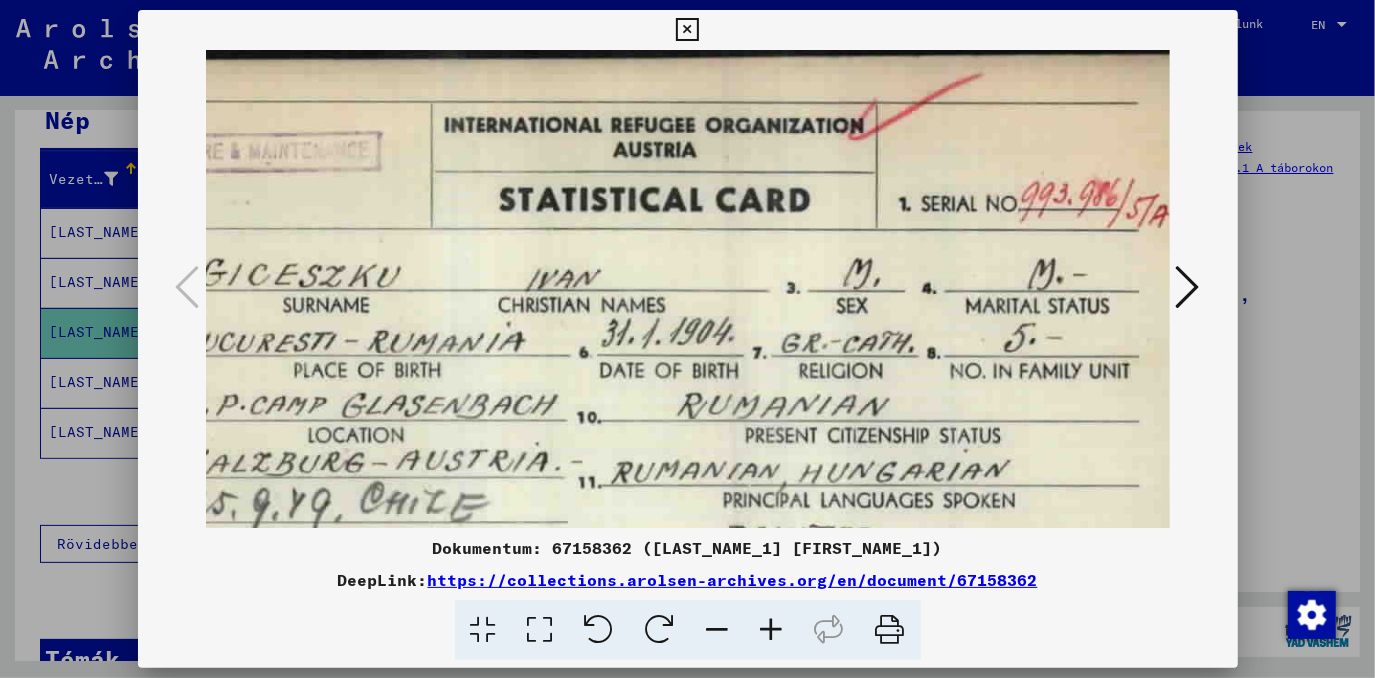 drag, startPoint x: 529, startPoint y: 299, endPoint x: 520, endPoint y: 398, distance: 99.40825 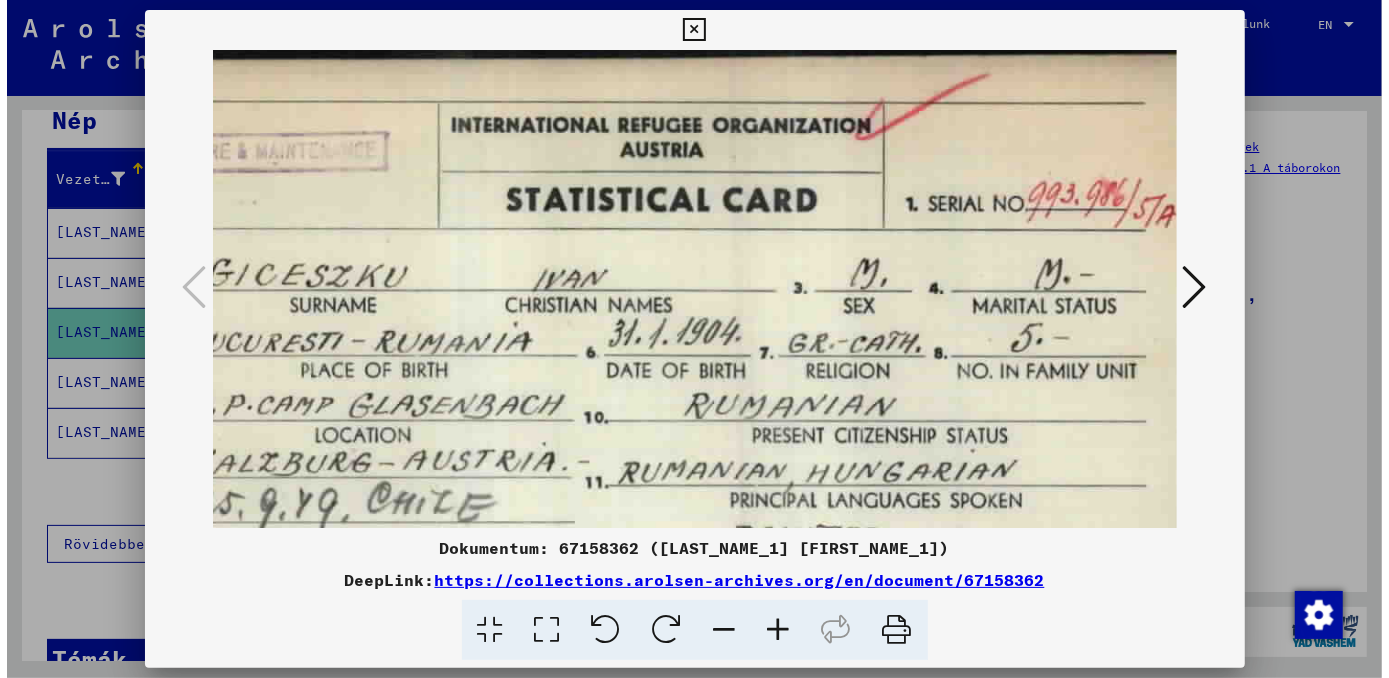 scroll, scrollTop: 0, scrollLeft: 129, axis: horizontal 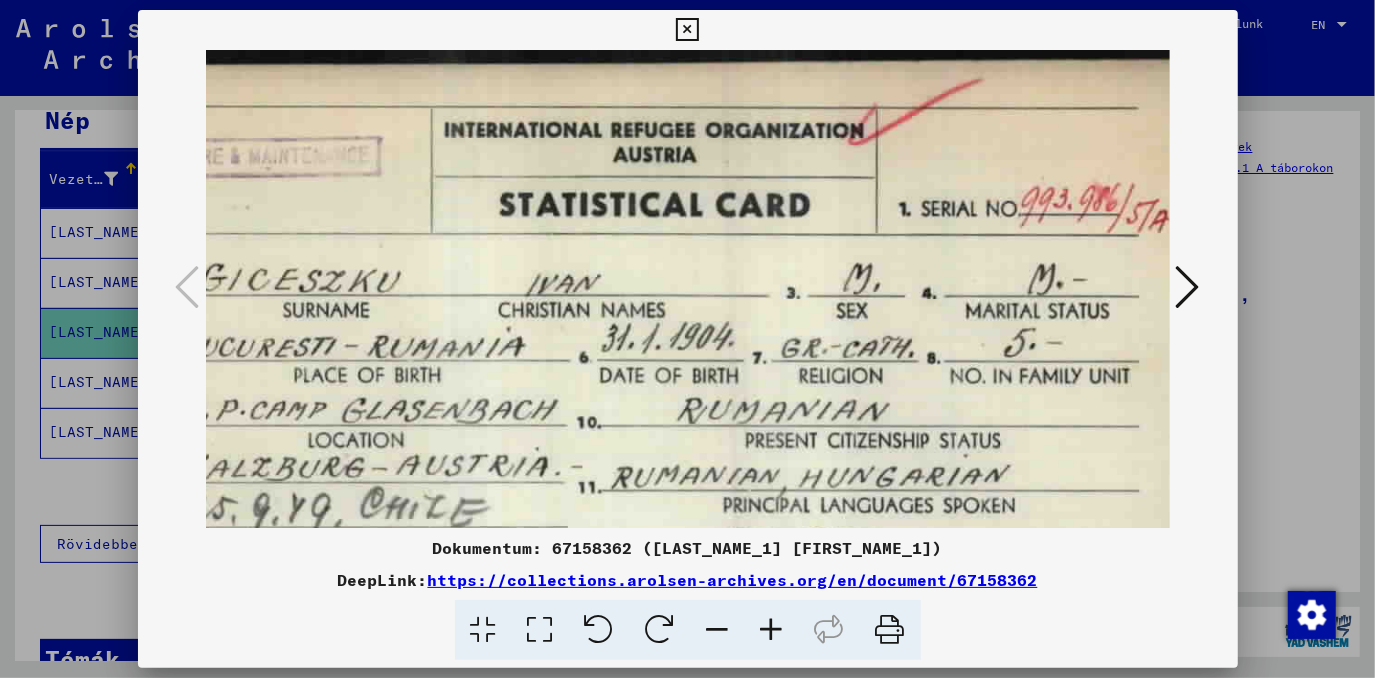 click at bounding box center [687, 339] 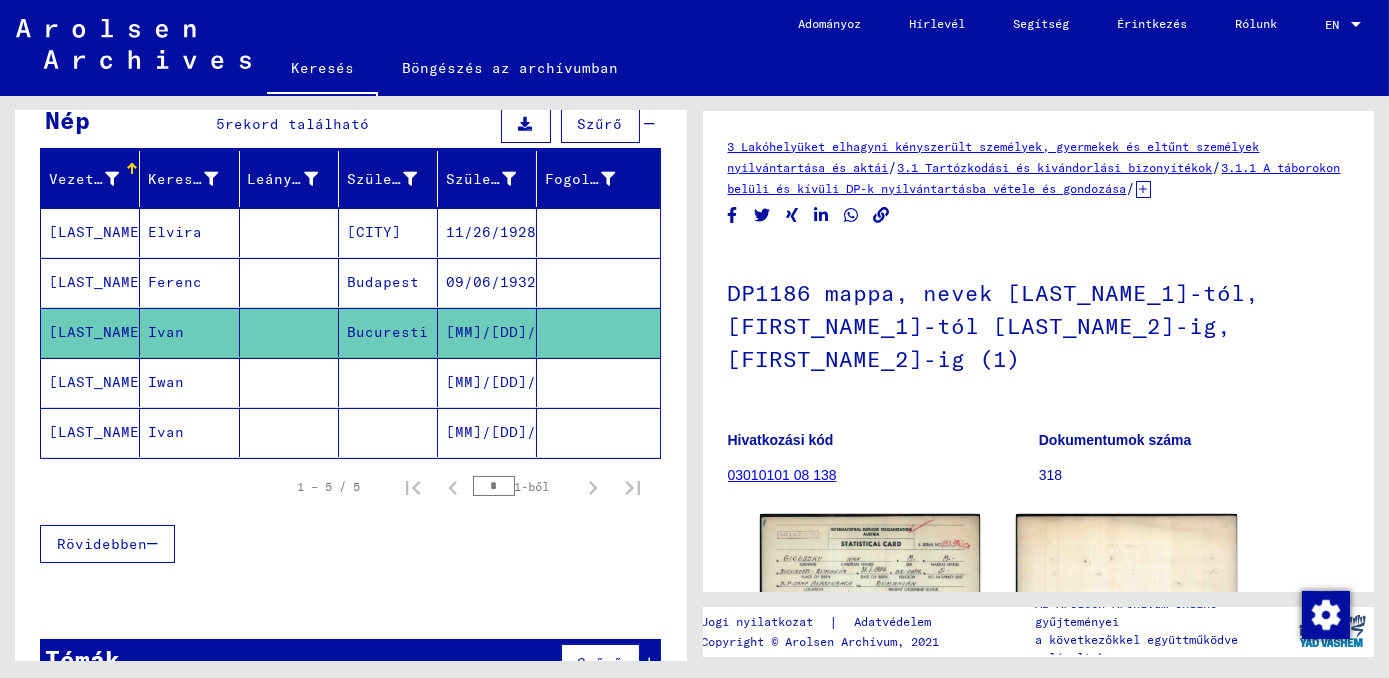 click on "[MM]/[DD]/[YYYY]" at bounding box center (487, 432) 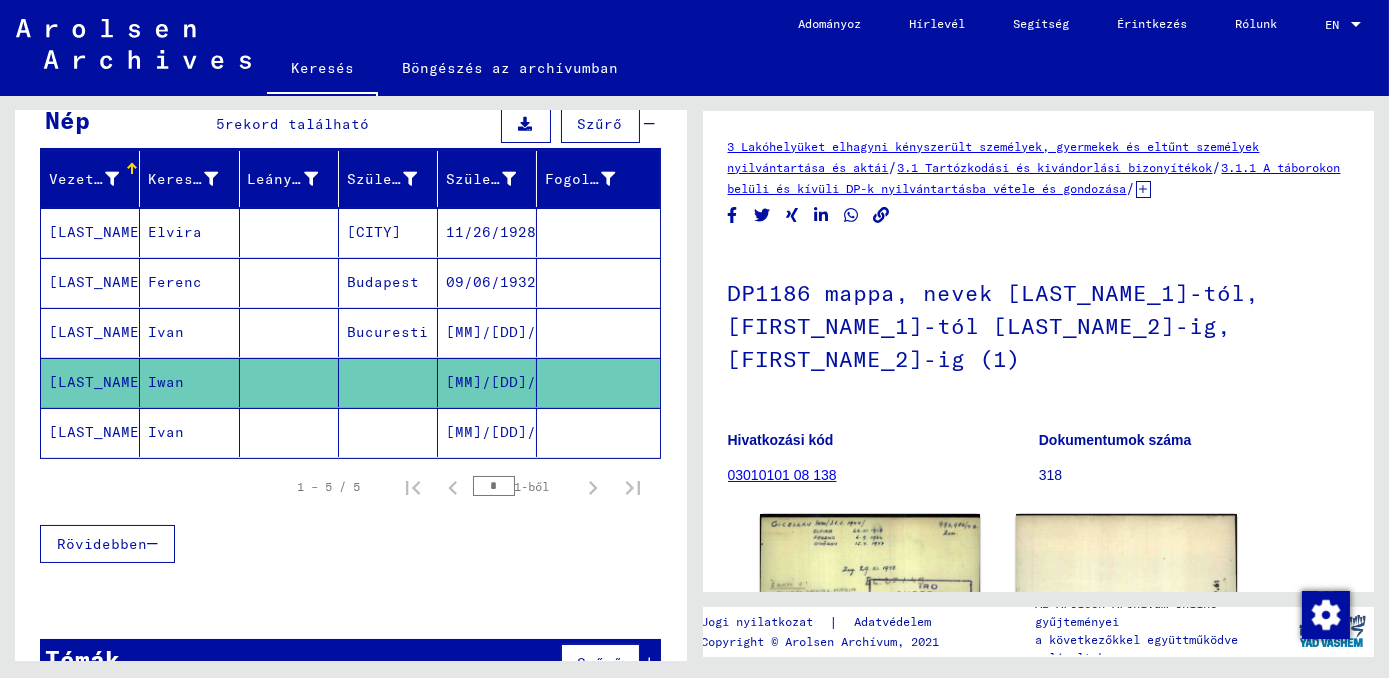 scroll, scrollTop: 0, scrollLeft: 0, axis: both 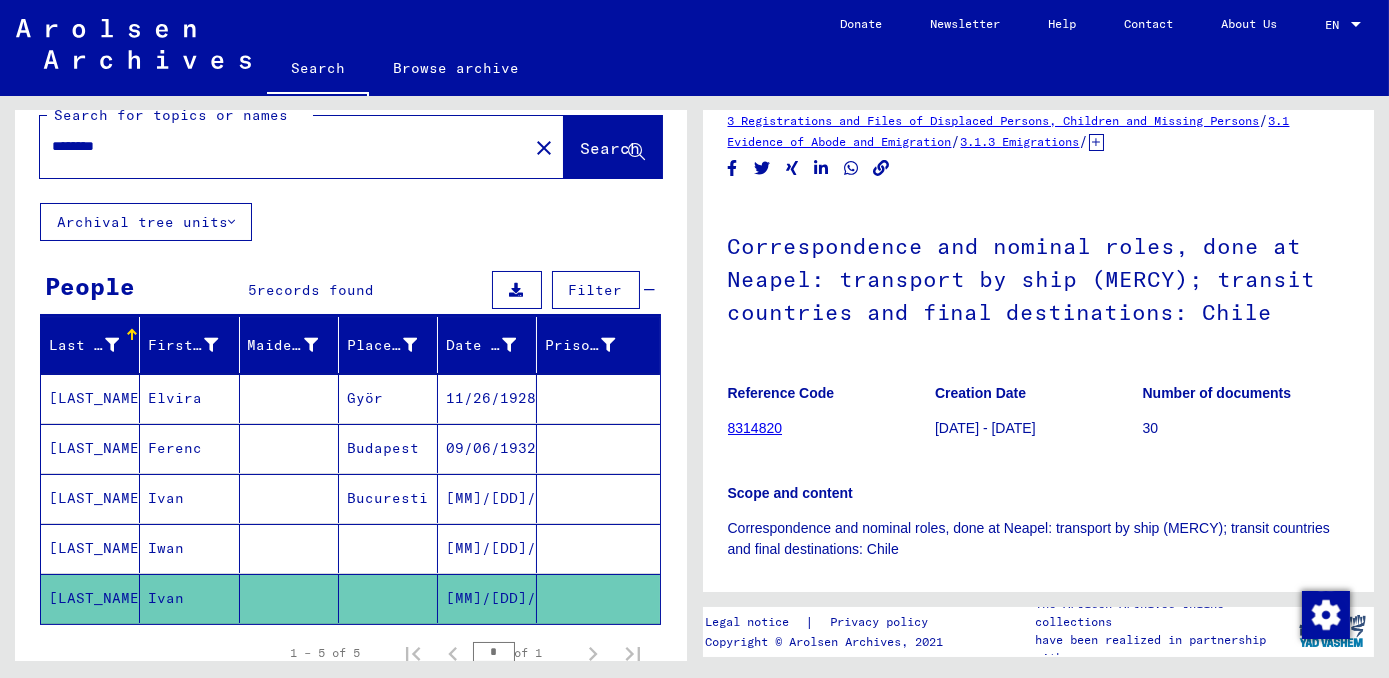 click on "********" at bounding box center (284, 146) 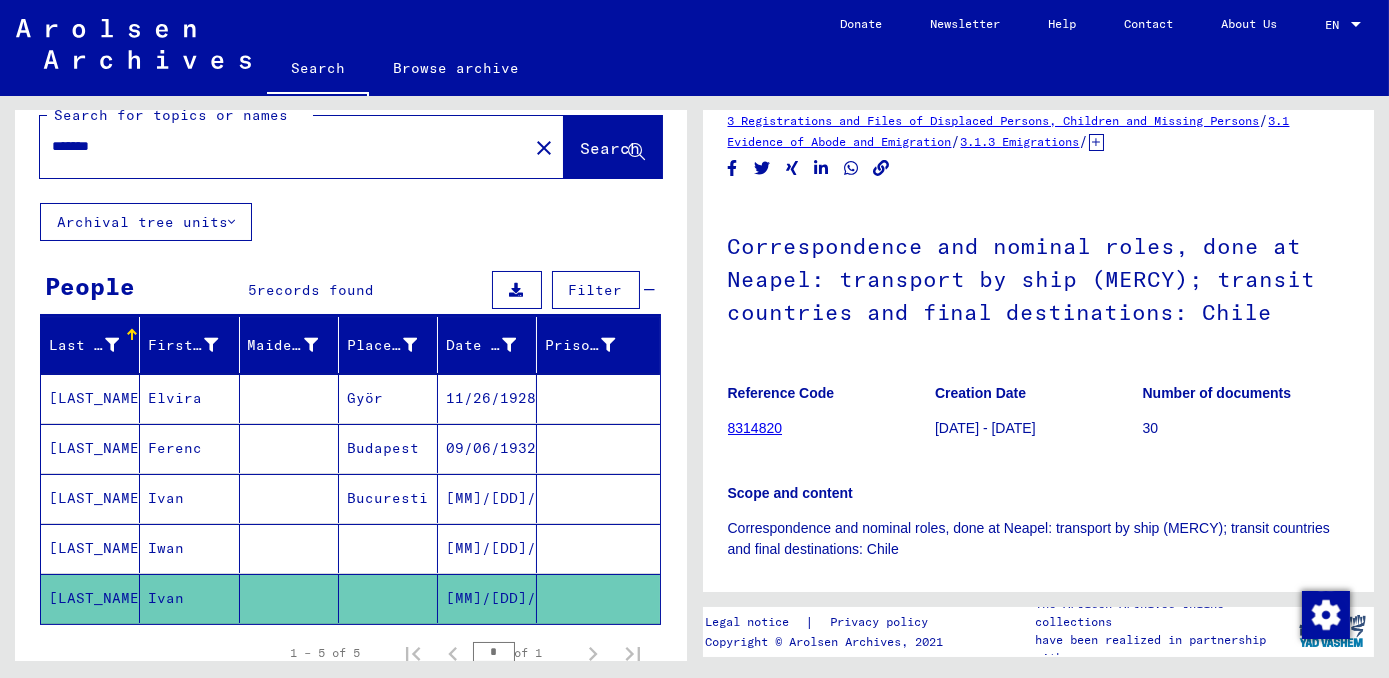 click on "Search" 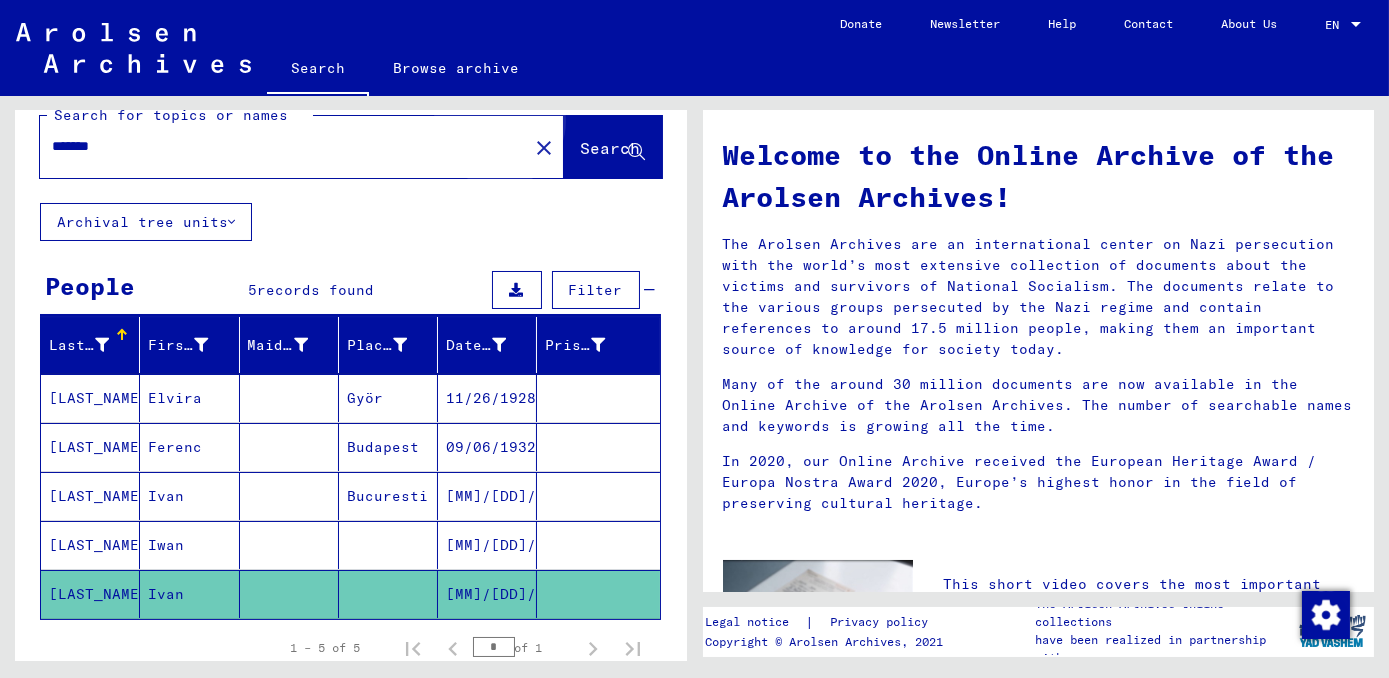 scroll, scrollTop: 0, scrollLeft: 0, axis: both 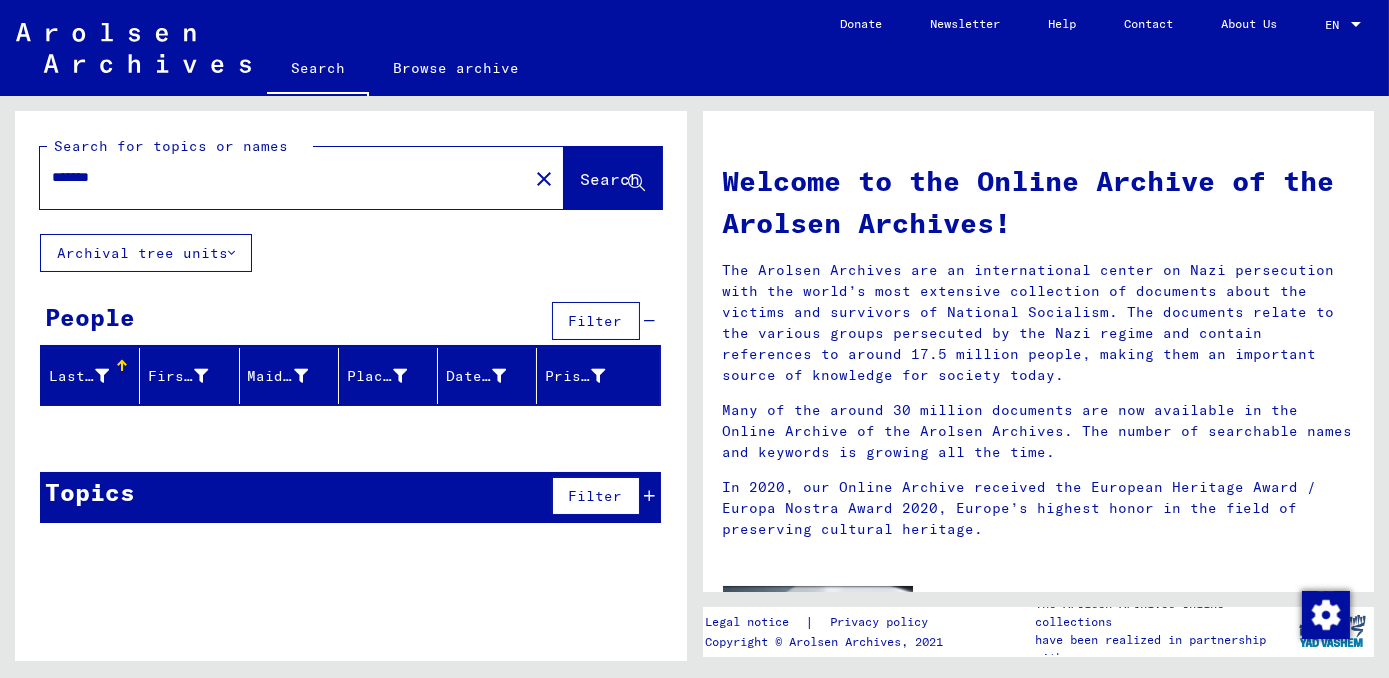 click on "*******" at bounding box center (278, 177) 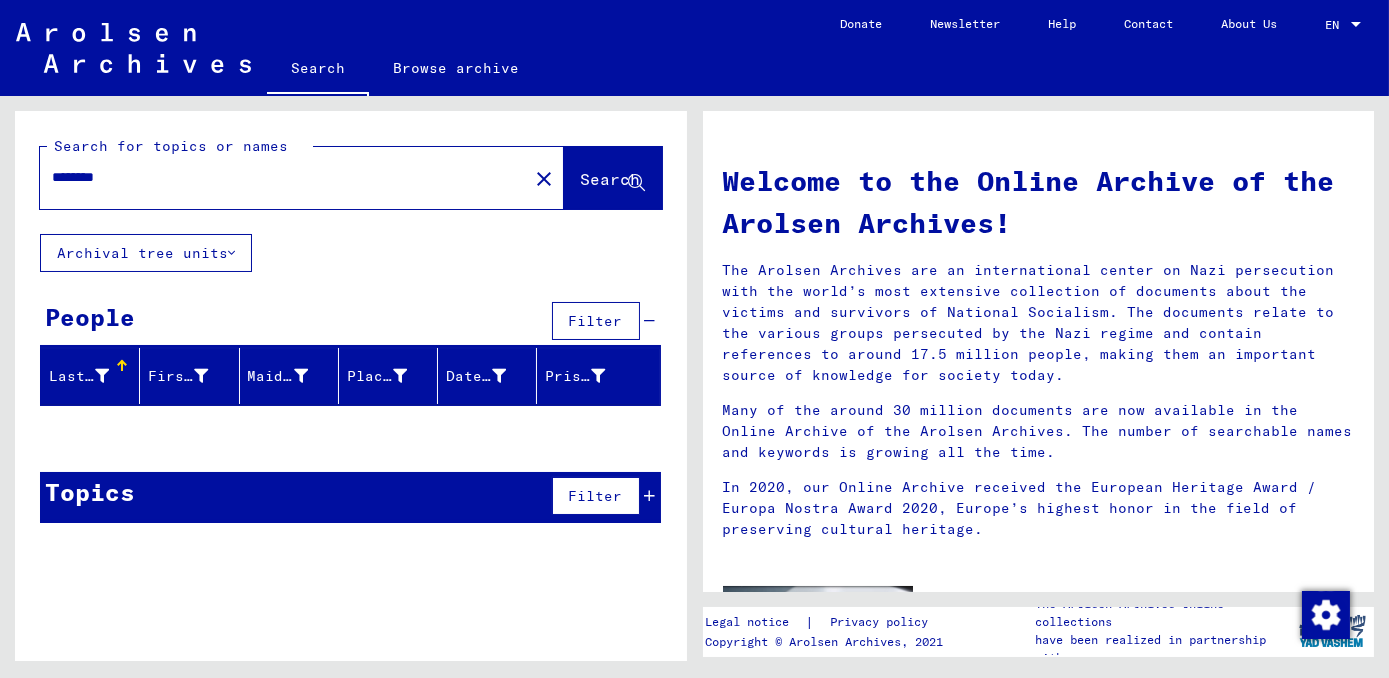 type on "********" 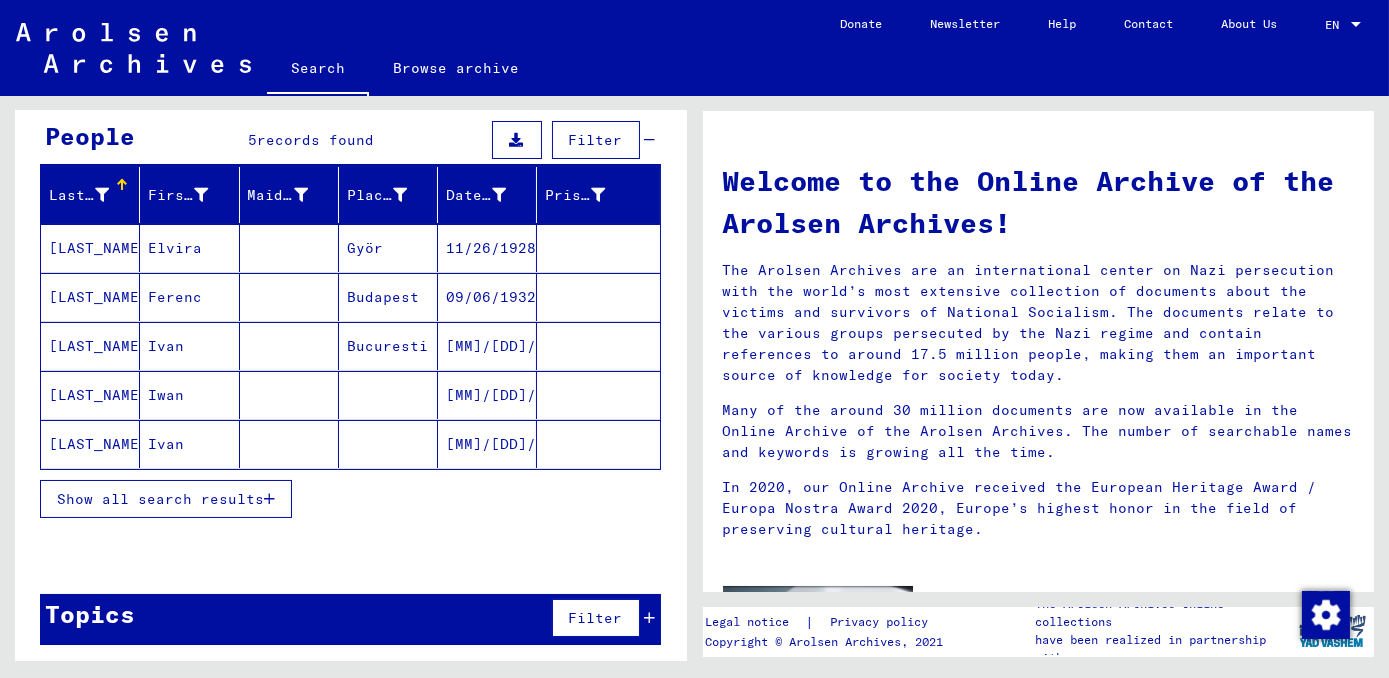 scroll, scrollTop: 0, scrollLeft: 0, axis: both 